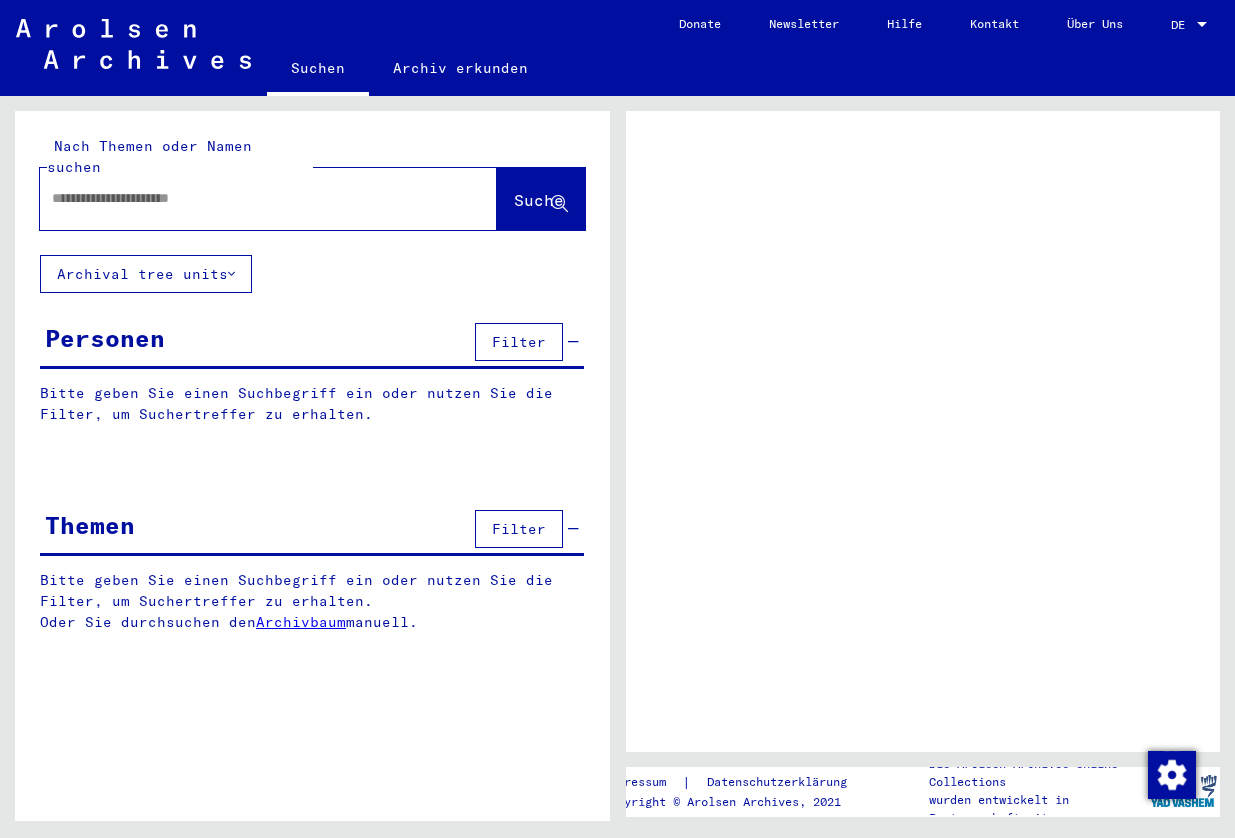 scroll, scrollTop: 0, scrollLeft: 0, axis: both 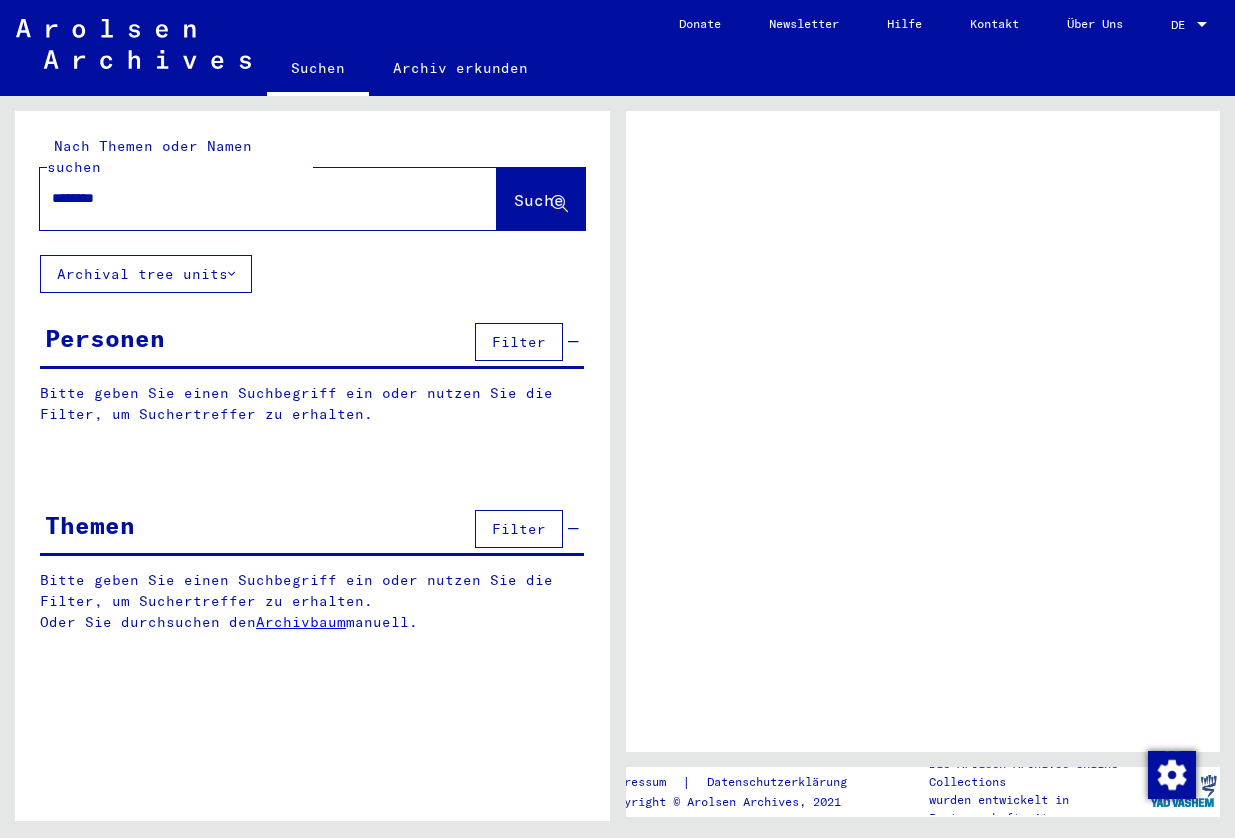 type on "********" 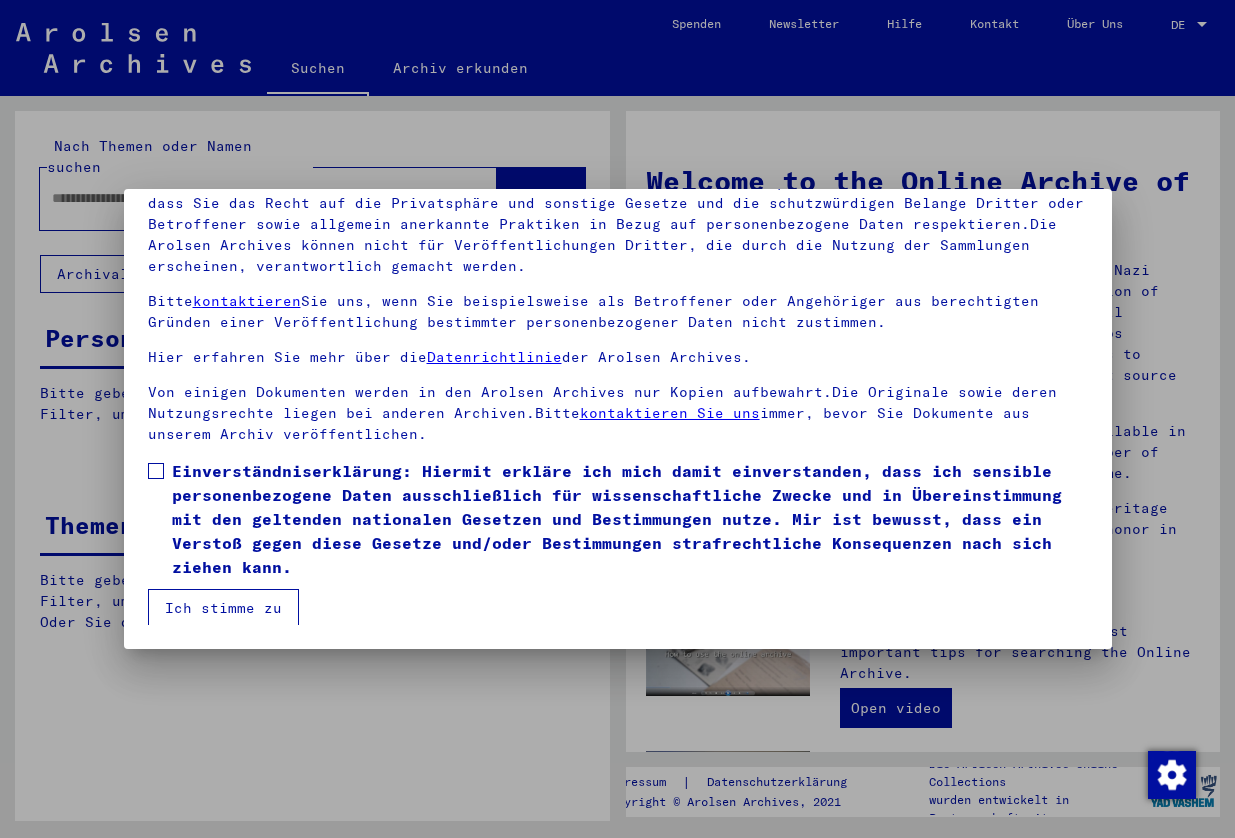 scroll, scrollTop: 184, scrollLeft: 0, axis: vertical 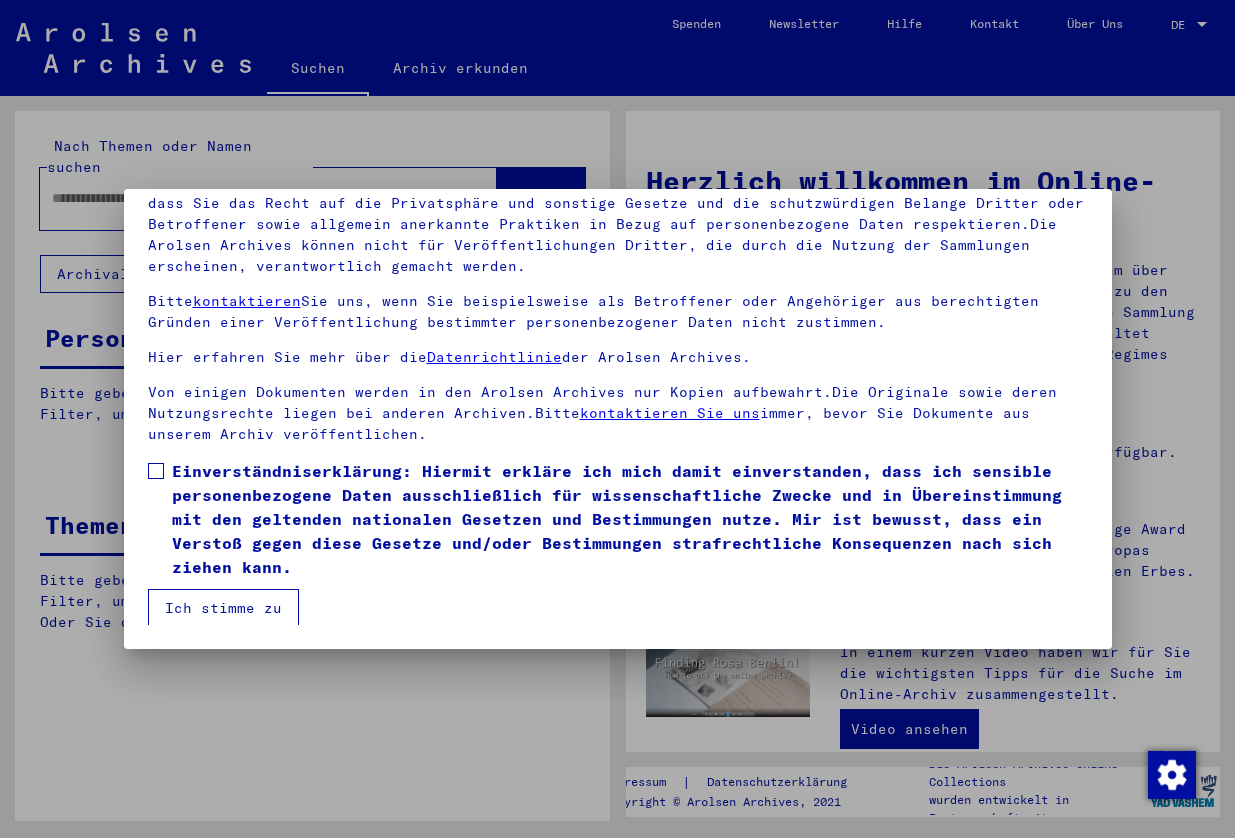 click at bounding box center (156, 471) 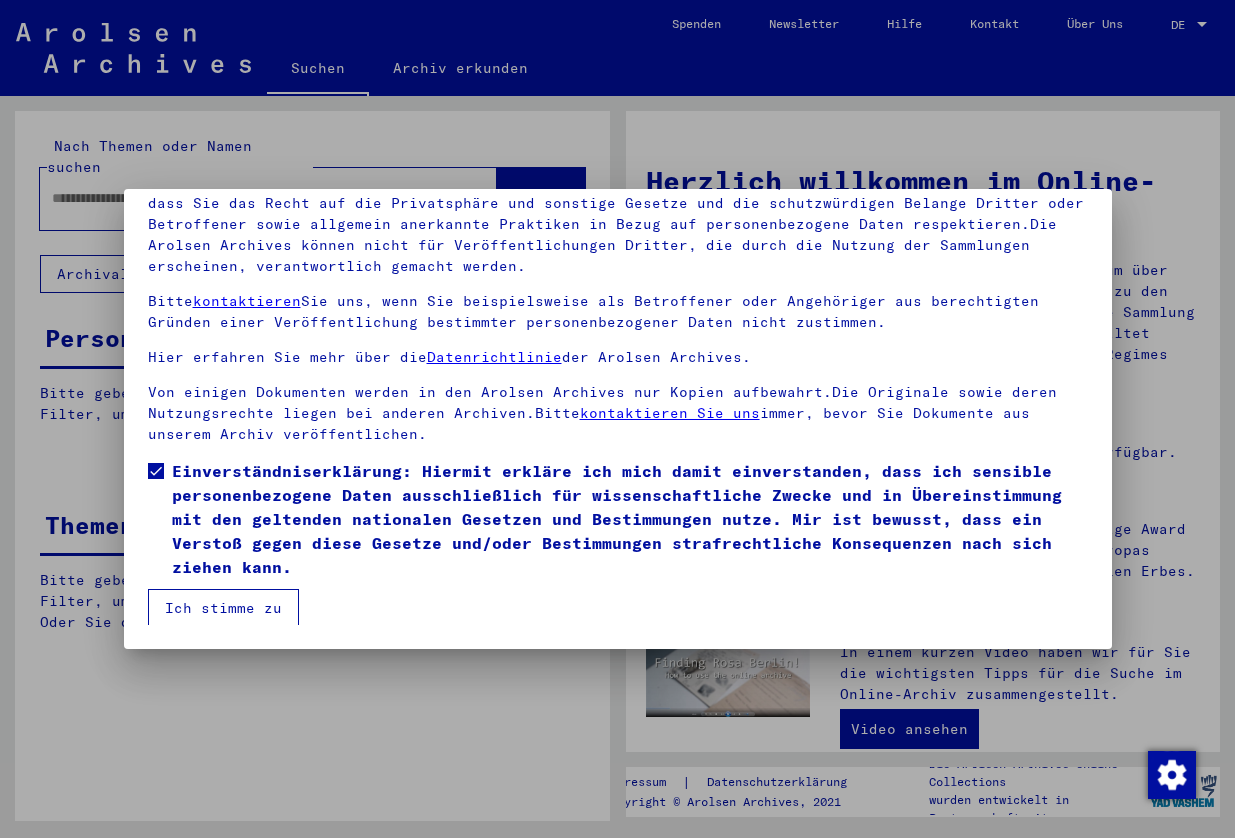 click on "Ich stimme zu" at bounding box center [223, 608] 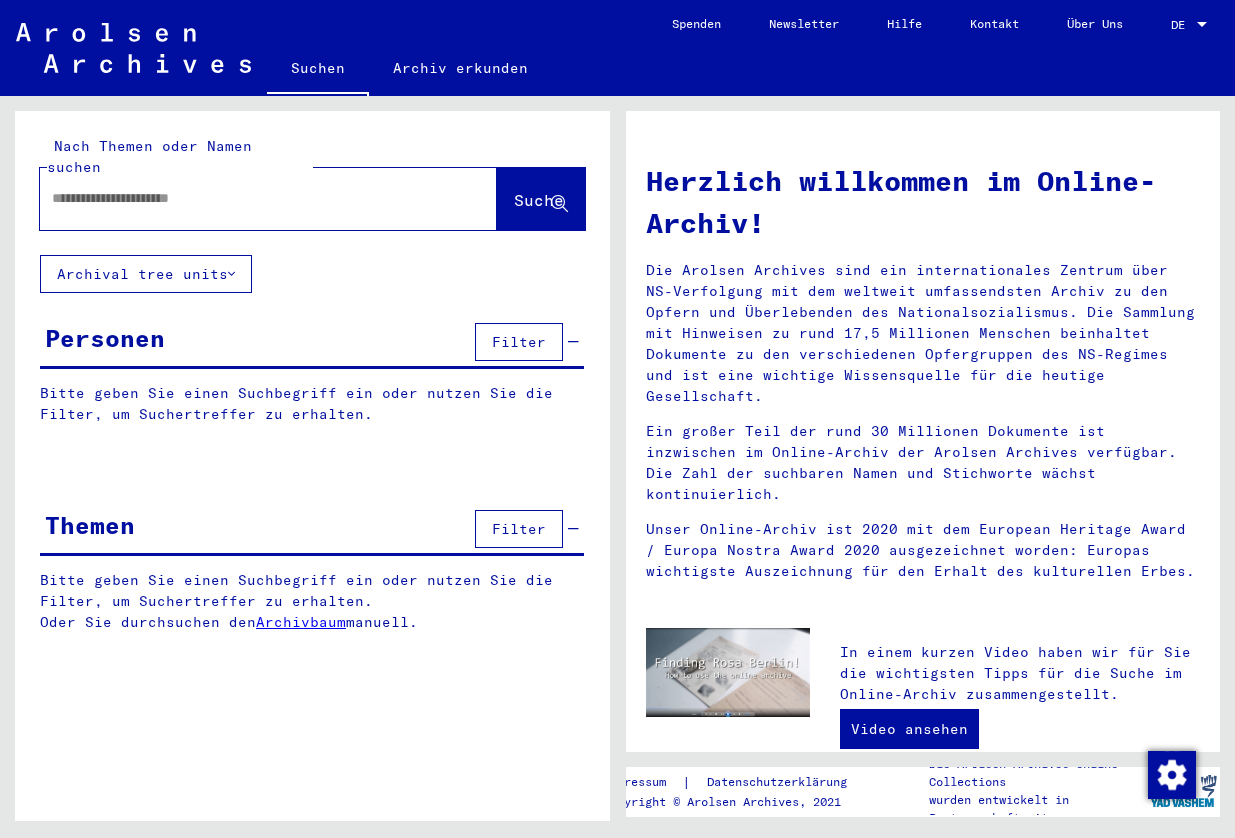scroll, scrollTop: 0, scrollLeft: 0, axis: both 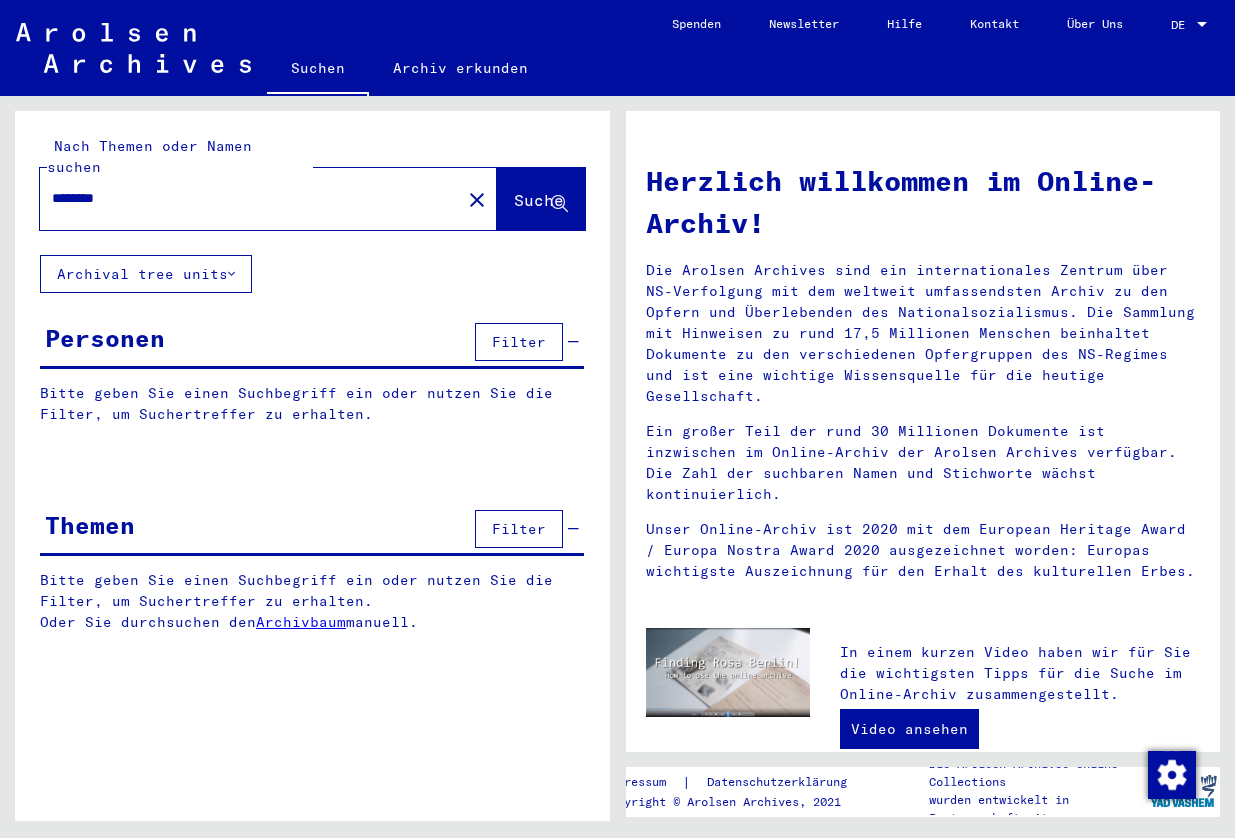 type on "********" 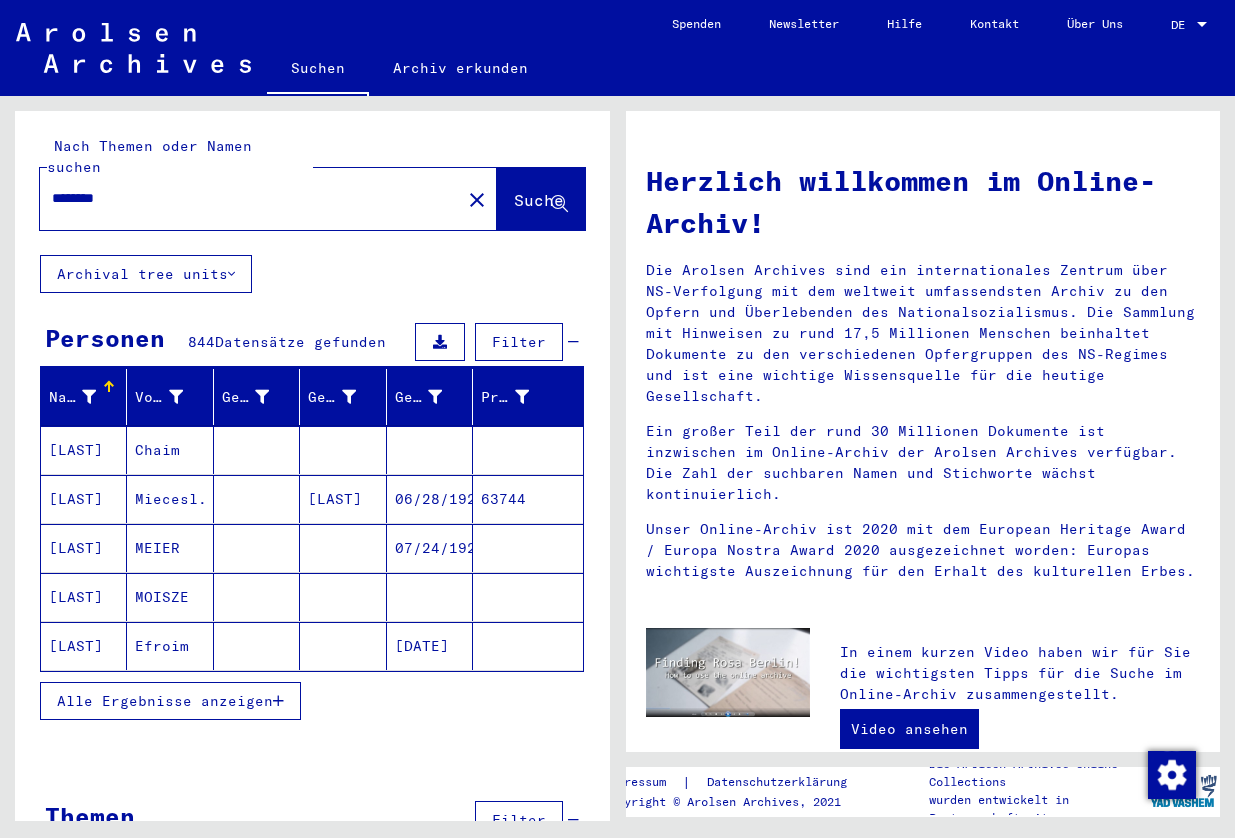 click on "Alle Ergebnisse anzeigen" at bounding box center (165, 701) 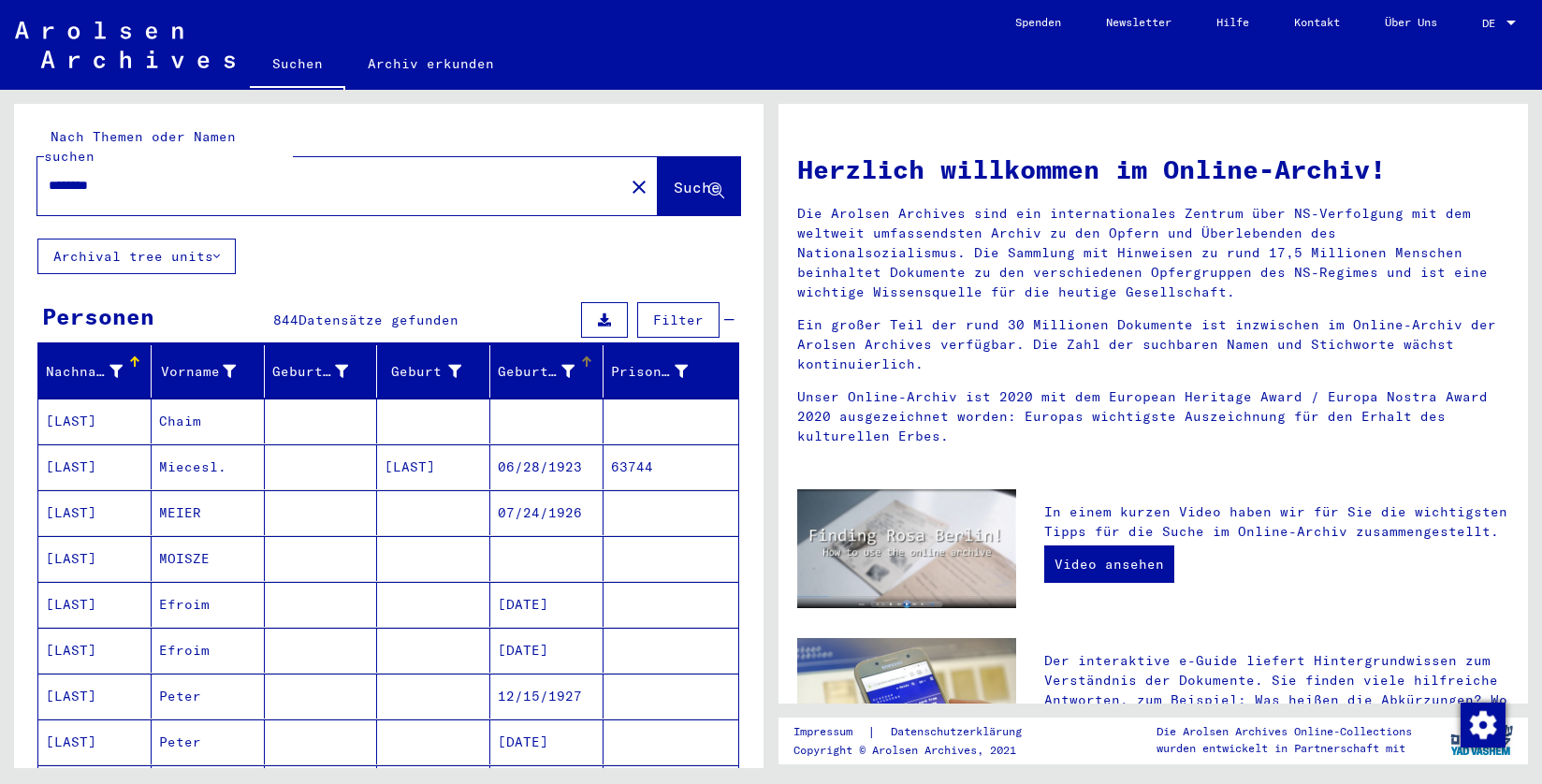 scroll, scrollTop: 0, scrollLeft: 0, axis: both 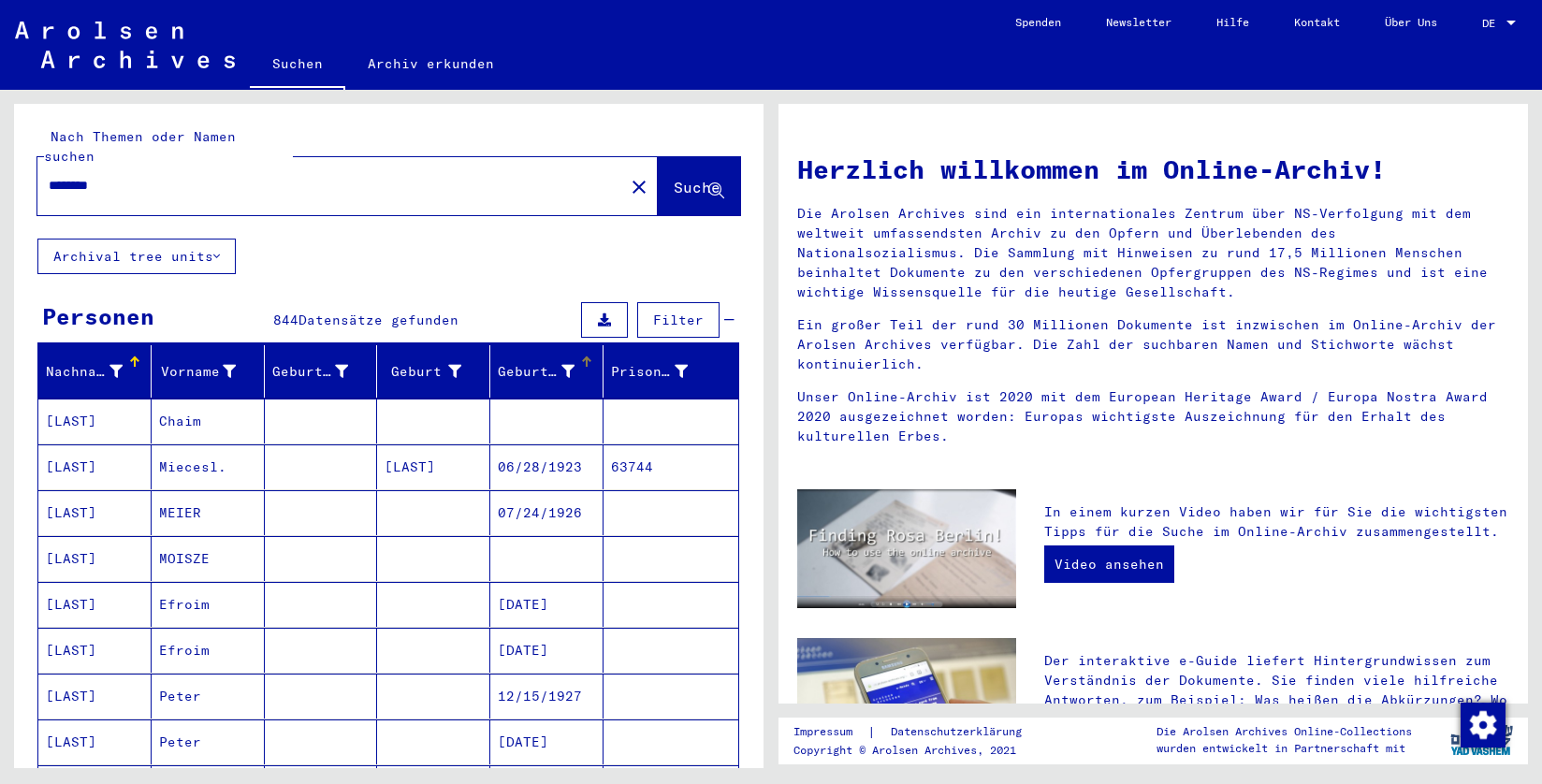 click on "Geburtsdatum" at bounding box center (536, 371) 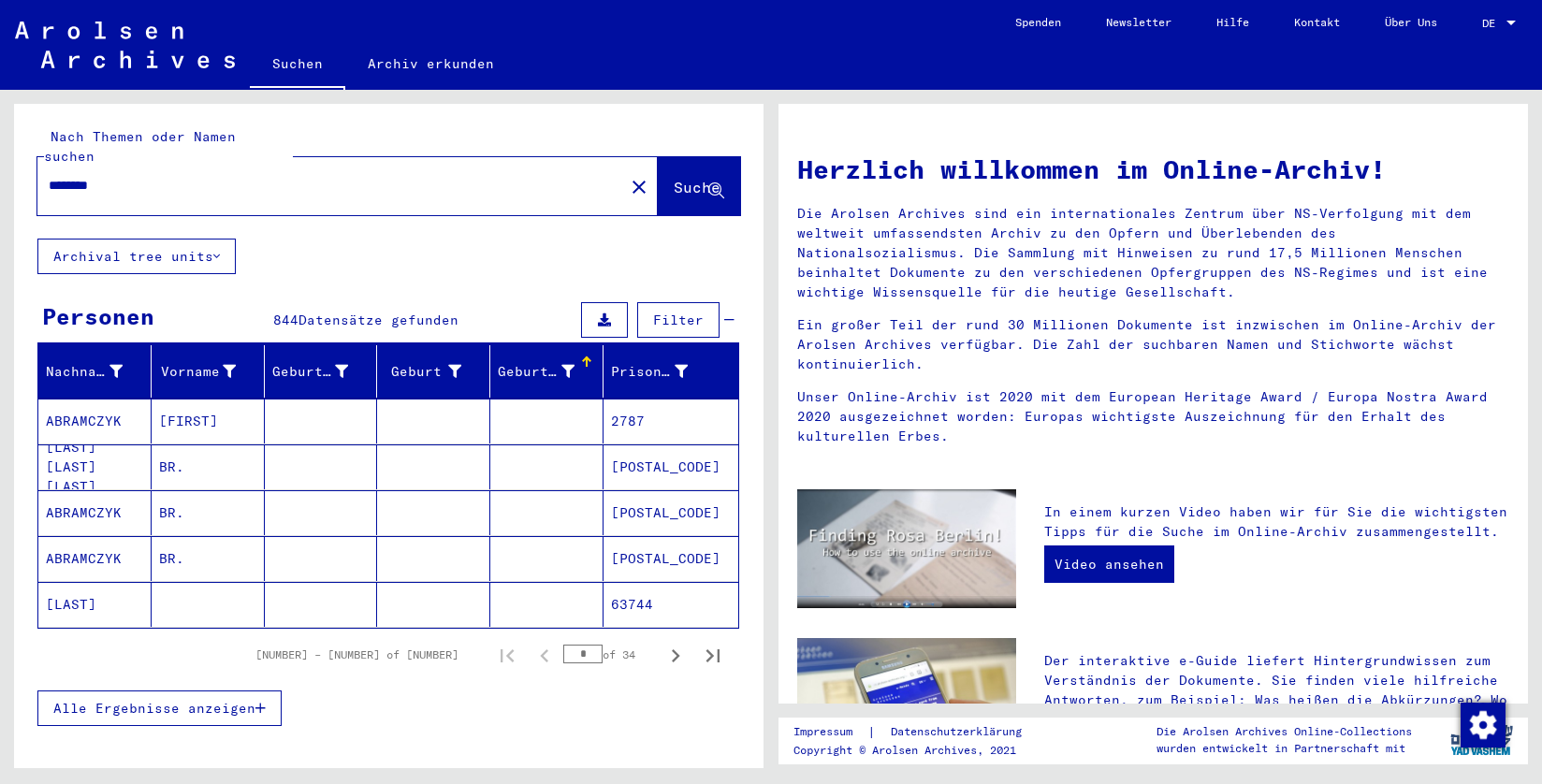scroll, scrollTop: 0, scrollLeft: 0, axis: both 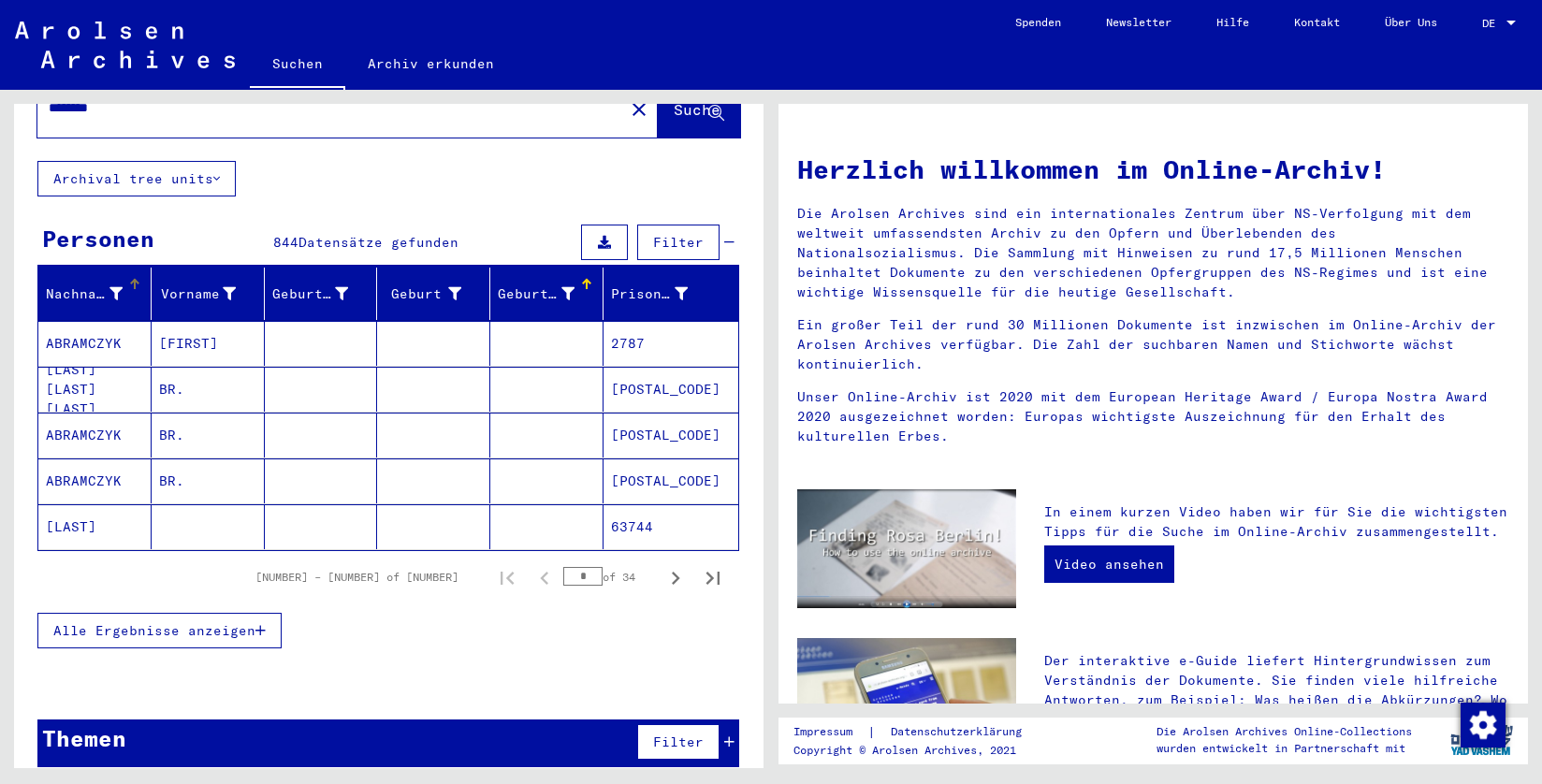 click on "Nachname" at bounding box center (84, 294) 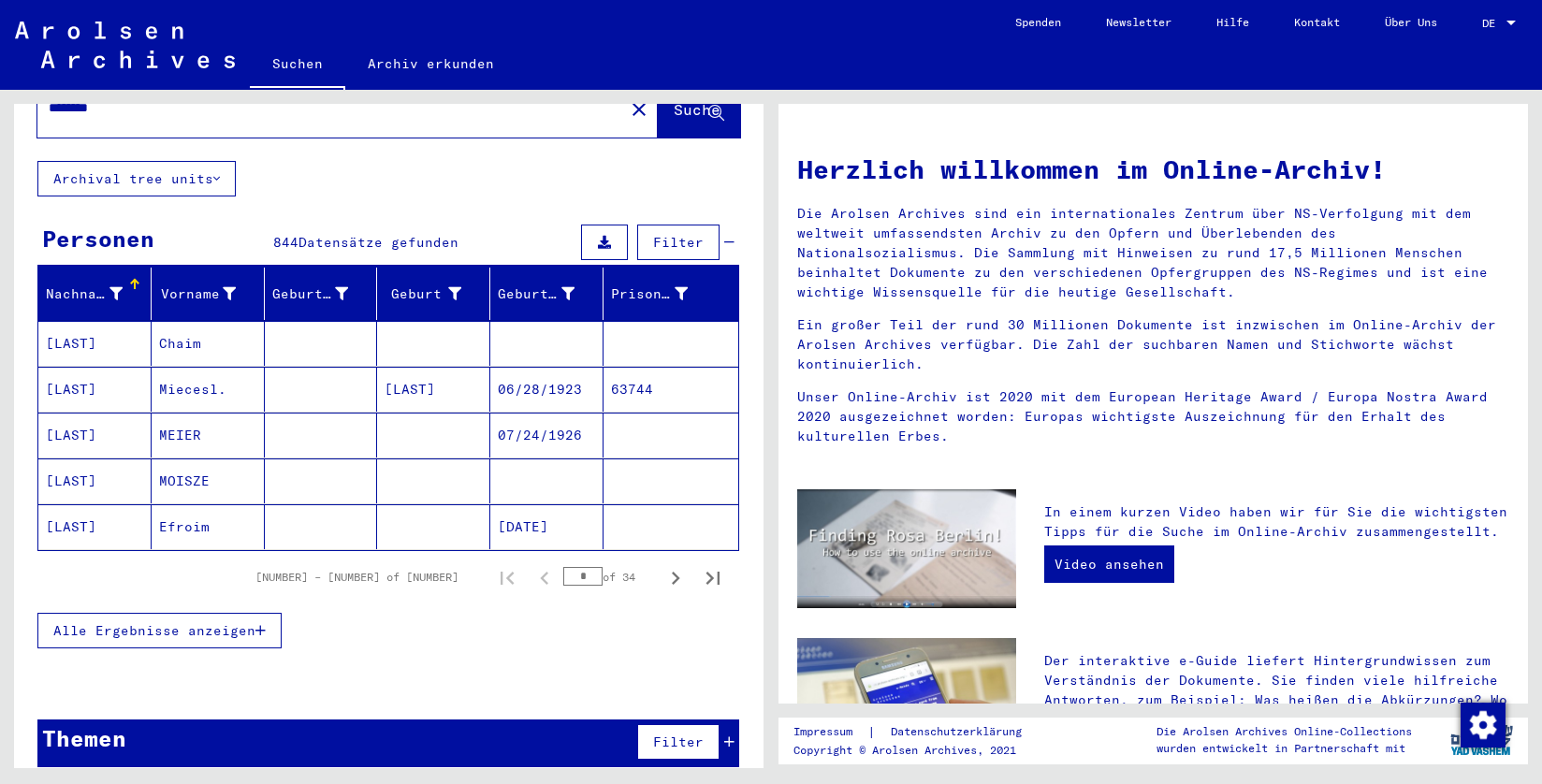 scroll, scrollTop: 0, scrollLeft: 0, axis: both 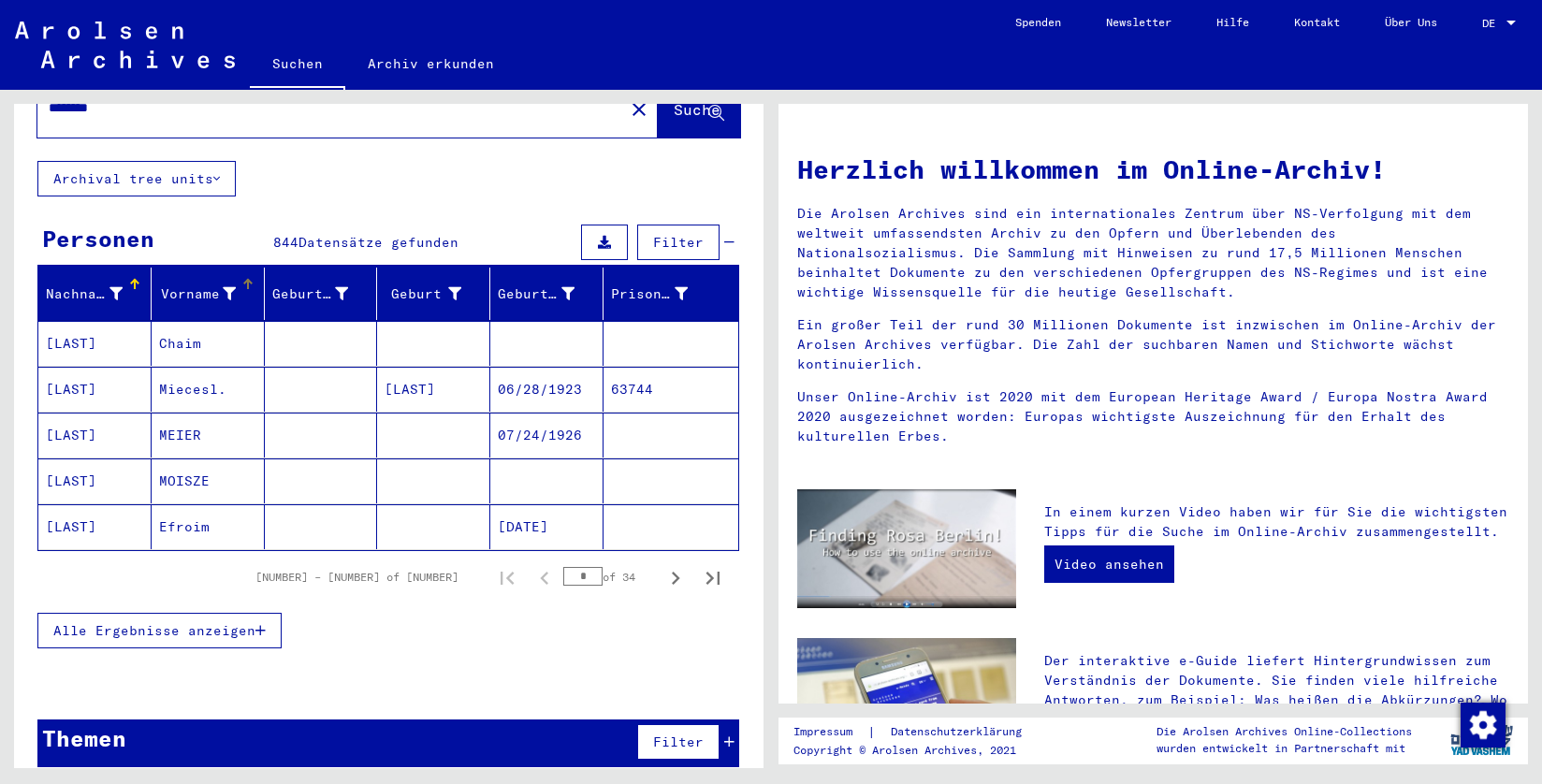 click on "Vorname" at bounding box center [197, 294] 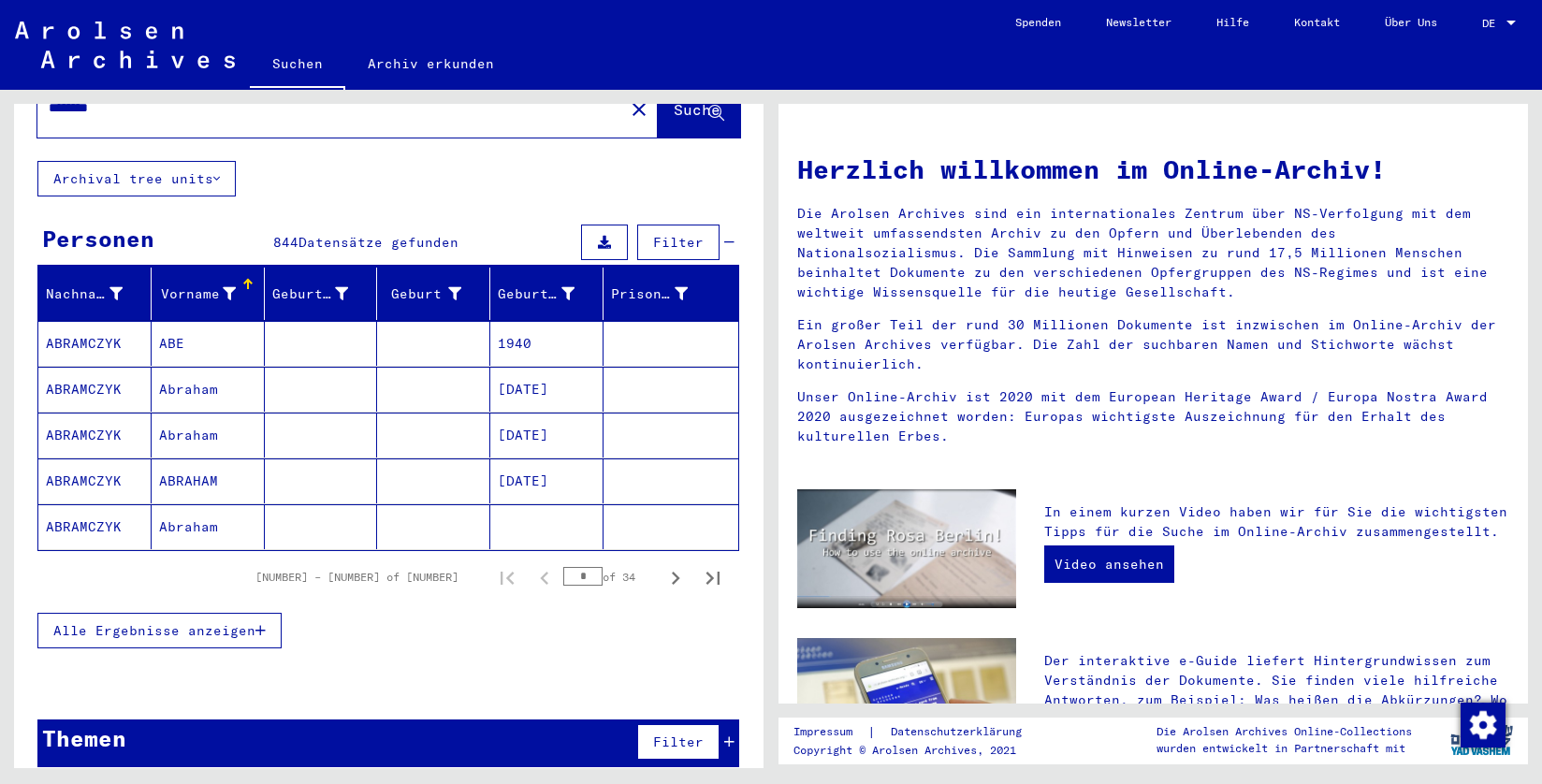 scroll, scrollTop: 0, scrollLeft: 0, axis: both 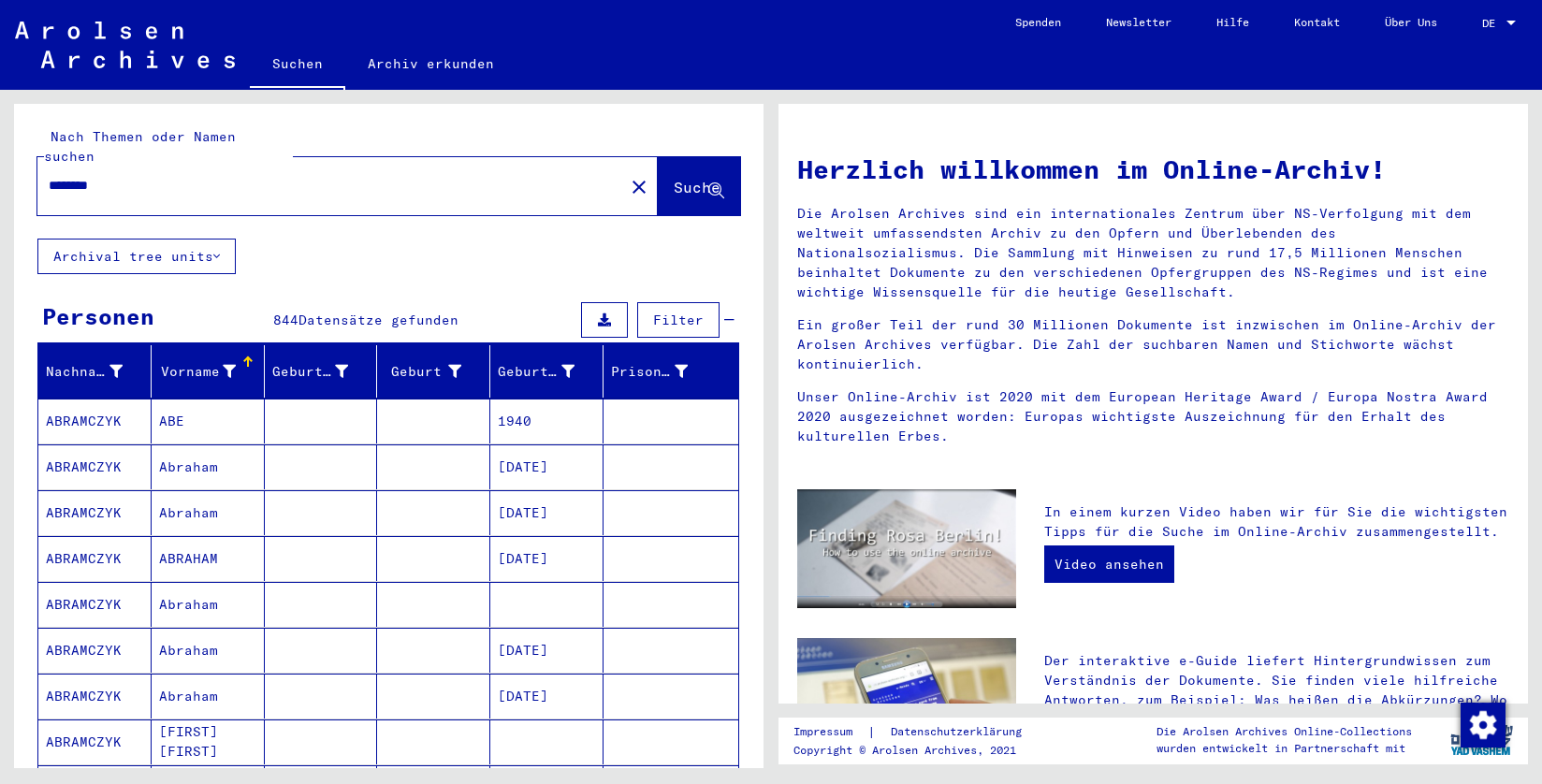 click on "Datensätze gefunden" at bounding box center [378, 320] 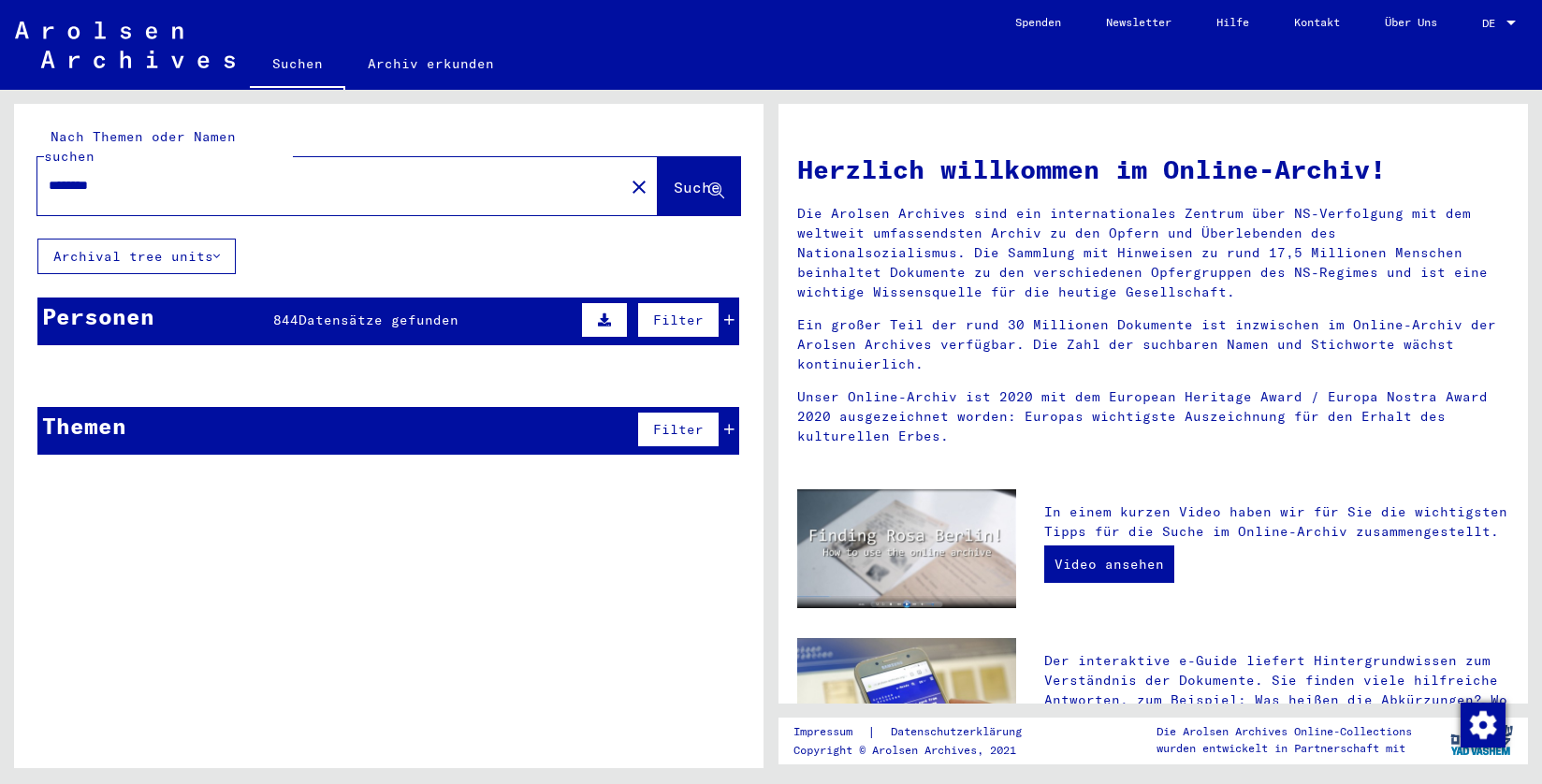 click on "Datensätze gefunden" at bounding box center [378, 320] 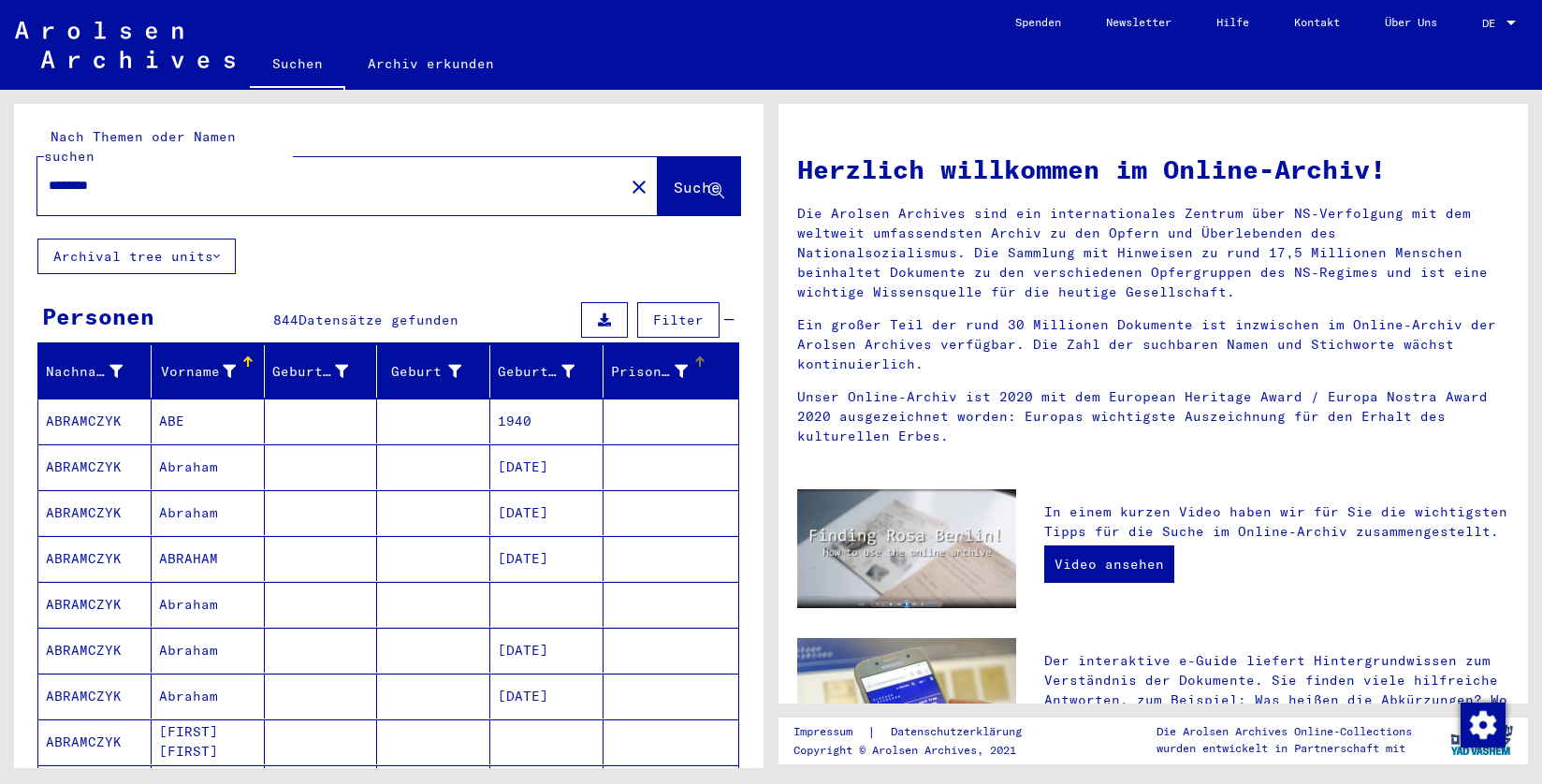 scroll, scrollTop: 0, scrollLeft: 0, axis: both 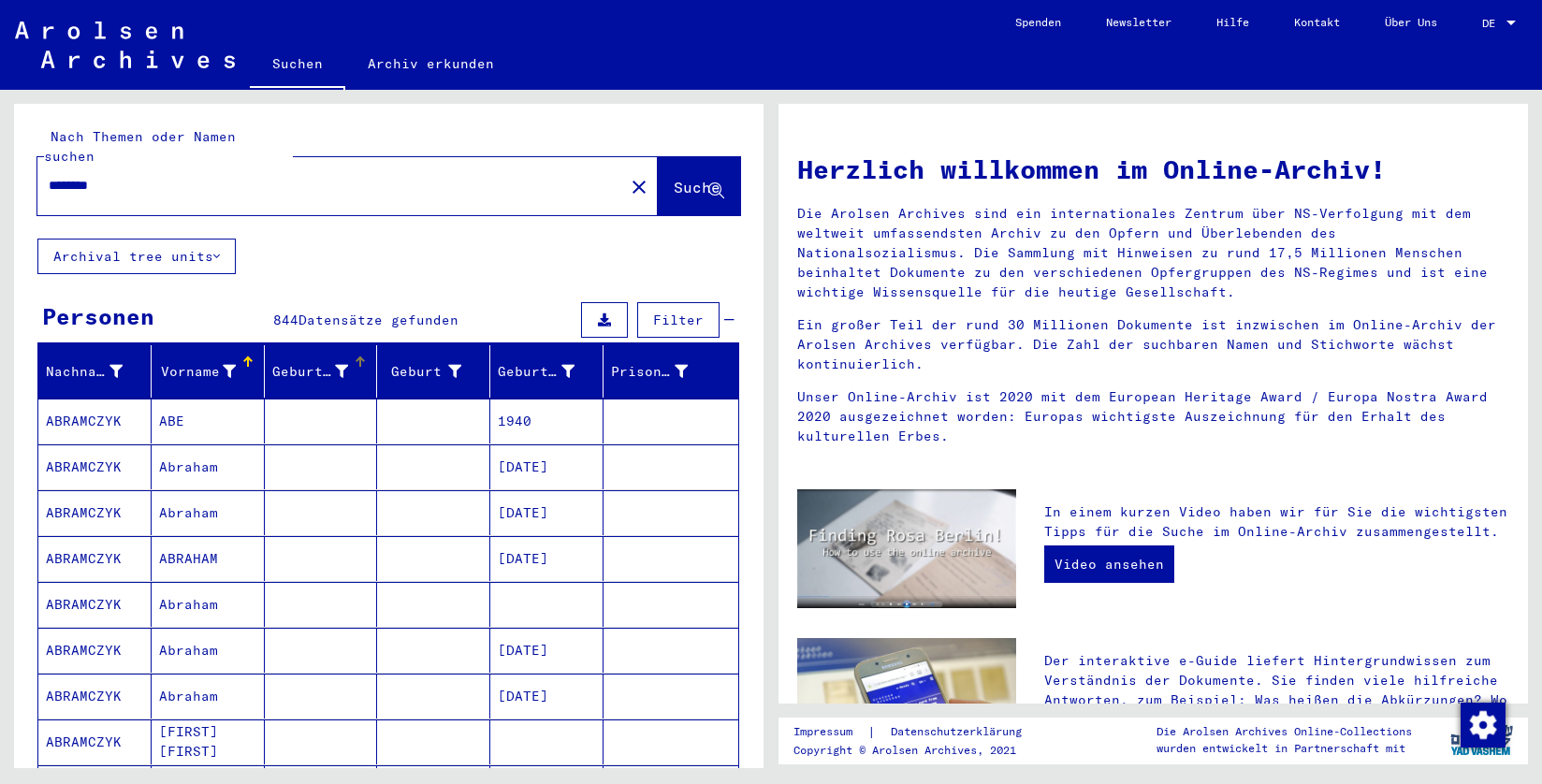 click on "Geburtsname" at bounding box center (311, 371) 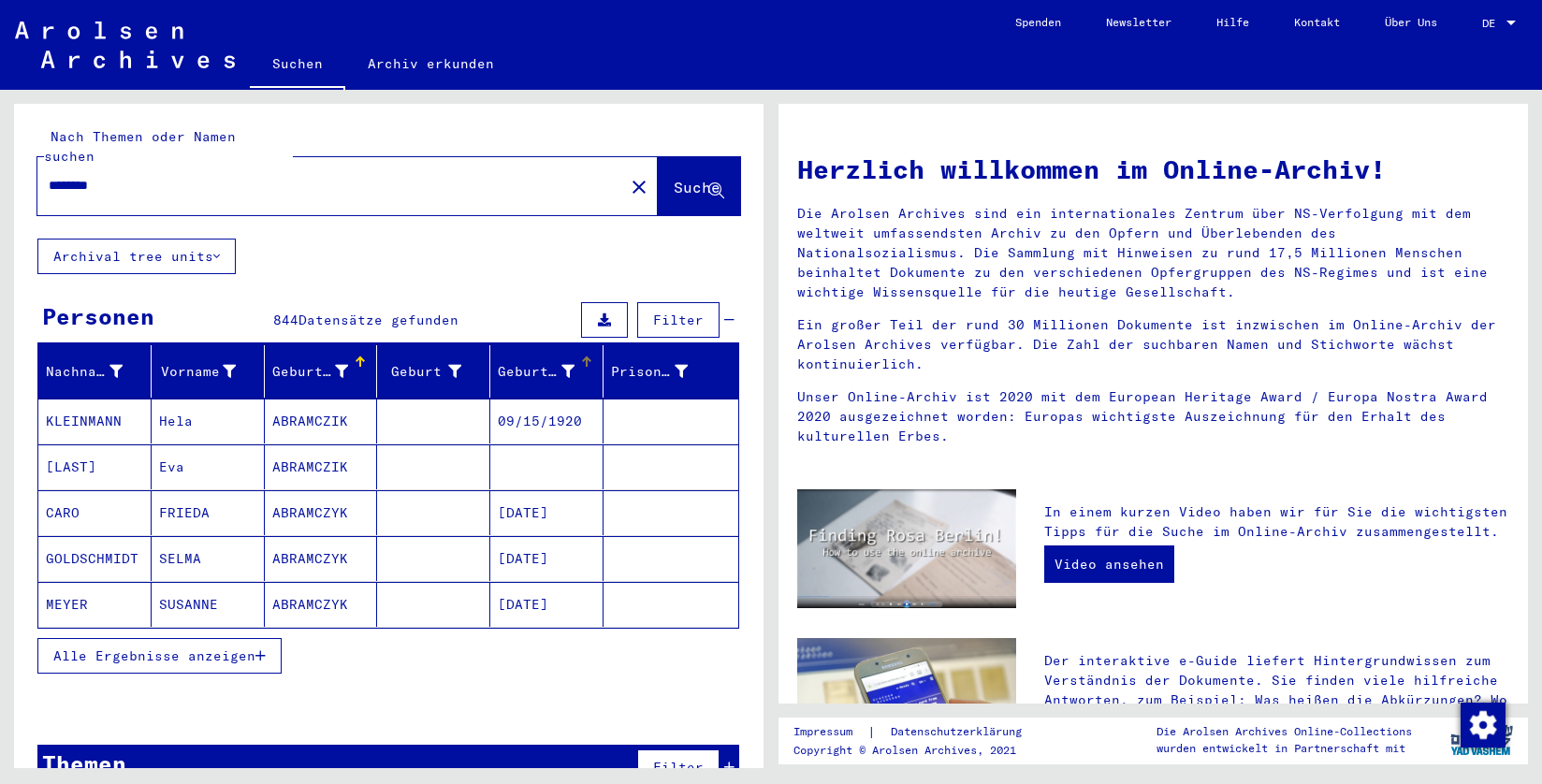 click on "Geburtsdatum" at bounding box center (536, 371) 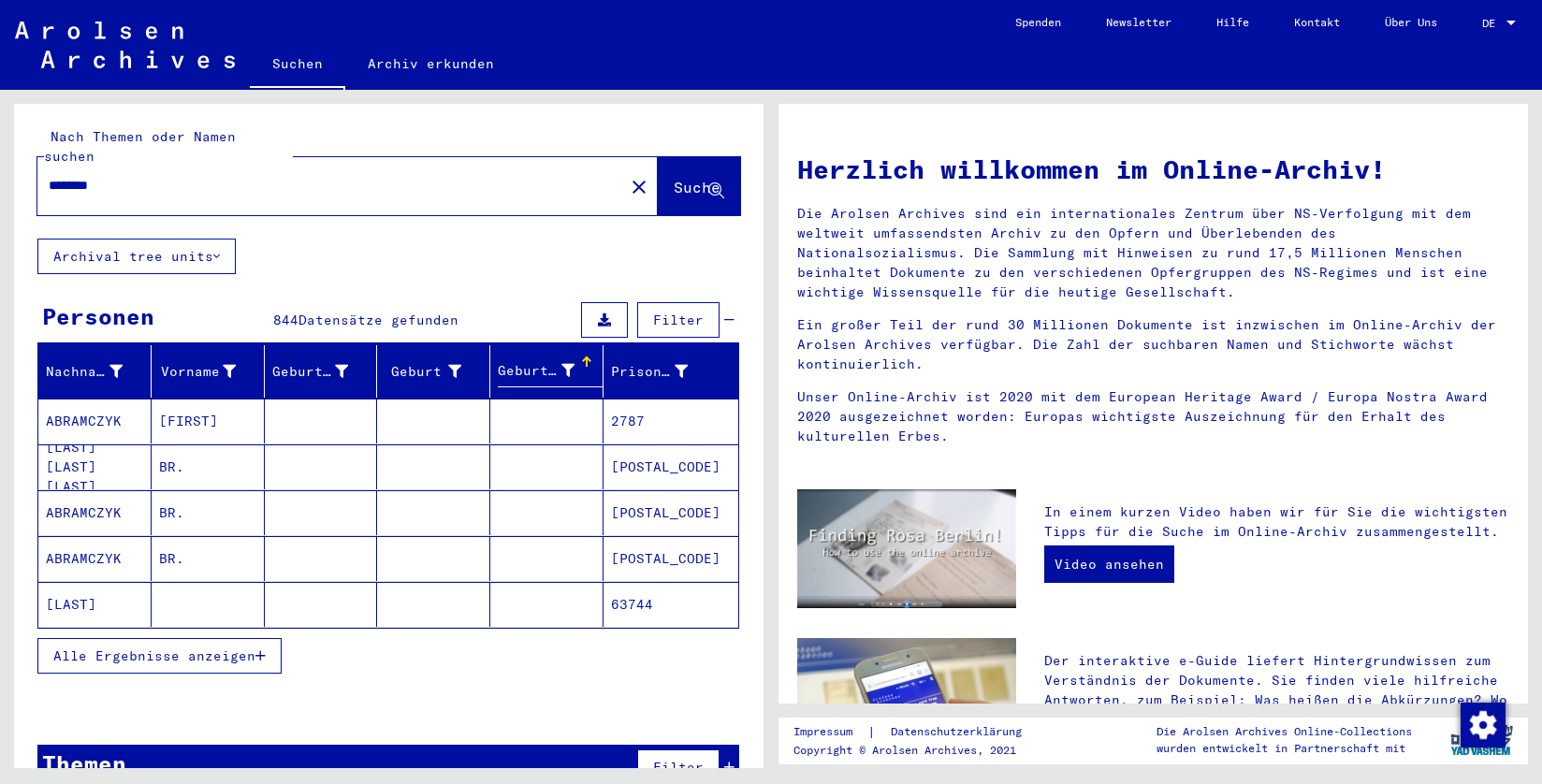click on "Alle Ergebnisse anzeigen" at bounding box center [154, 656] 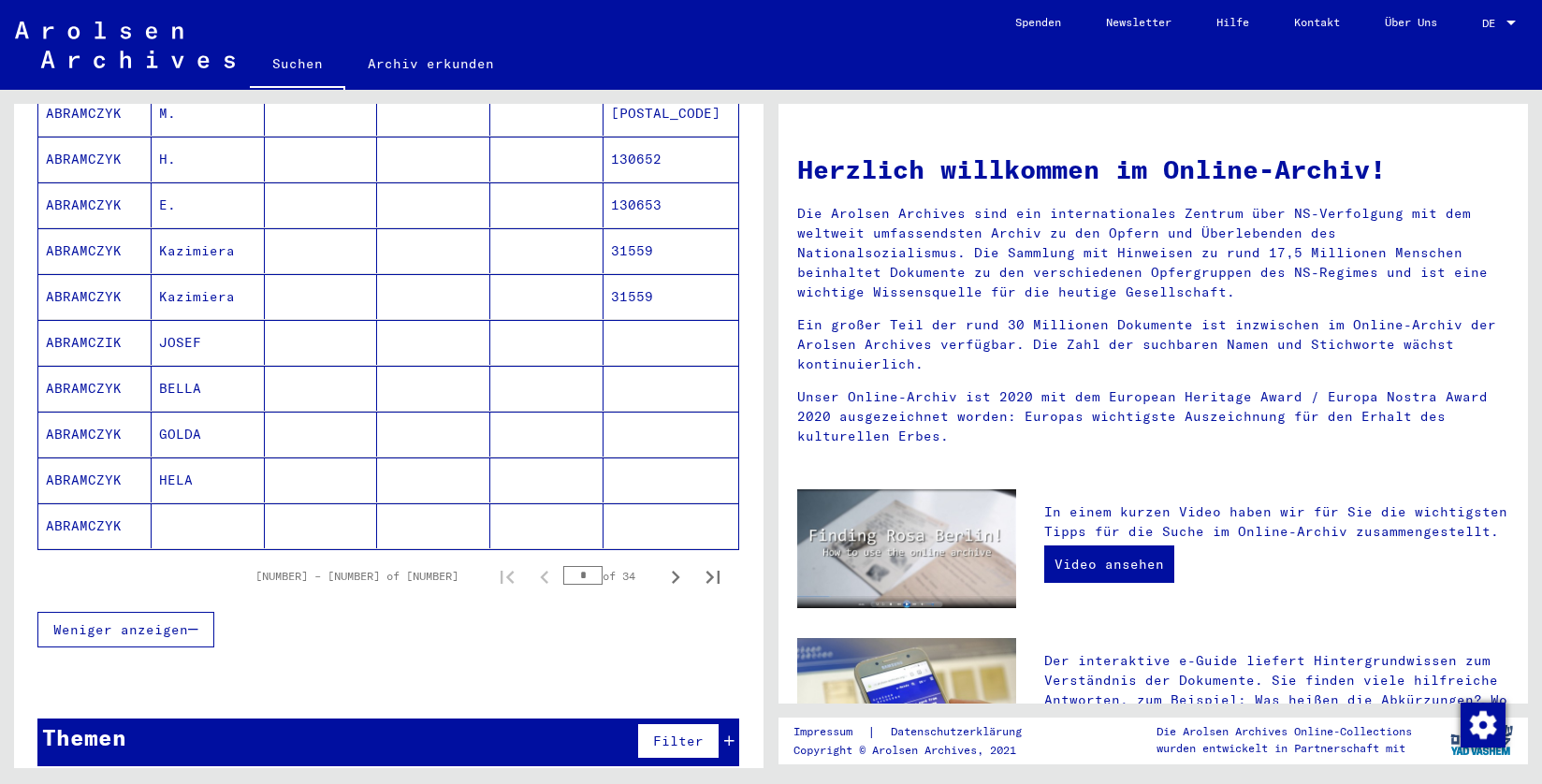 scroll, scrollTop: 995, scrollLeft: 0, axis: vertical 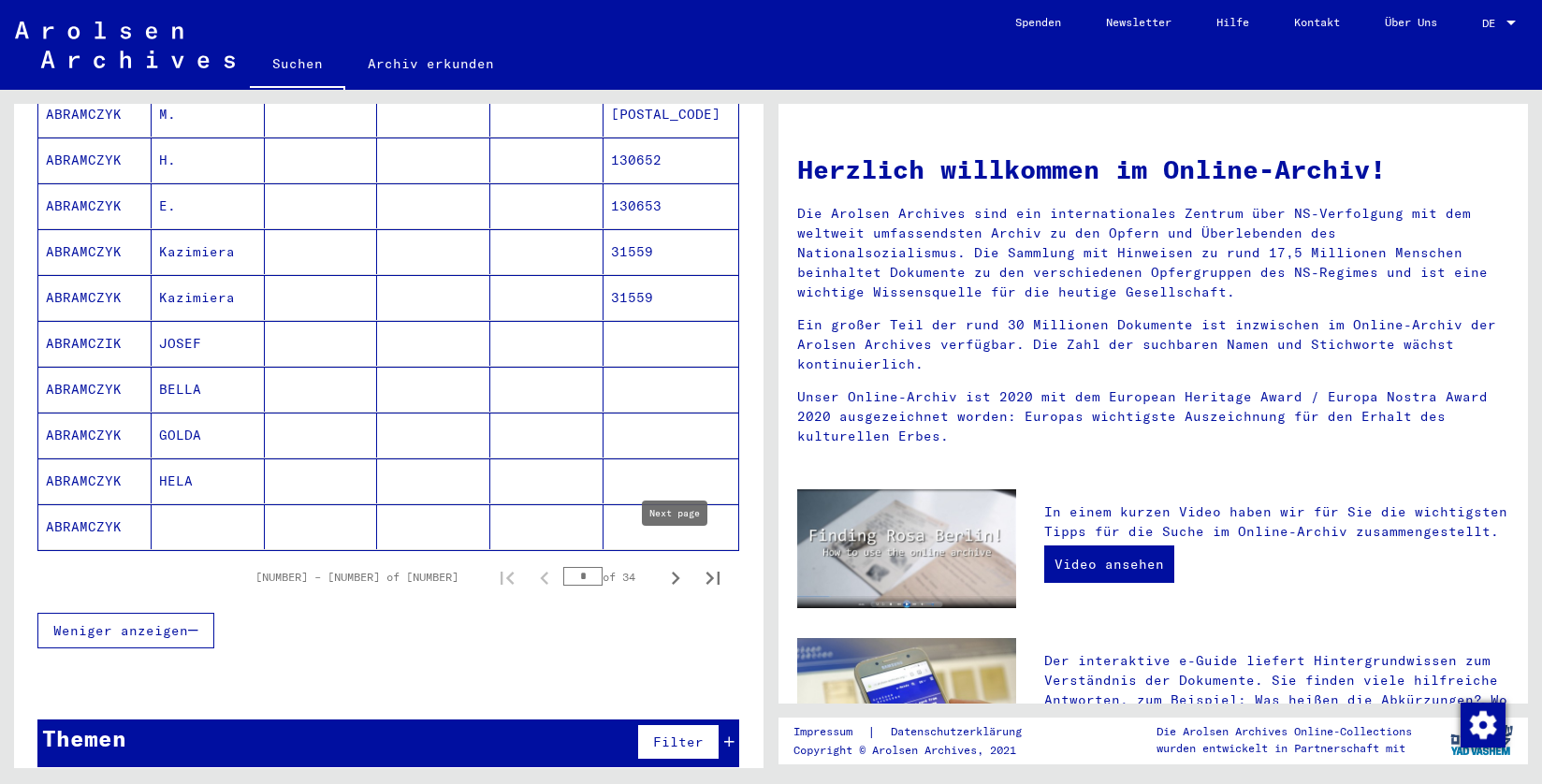 click 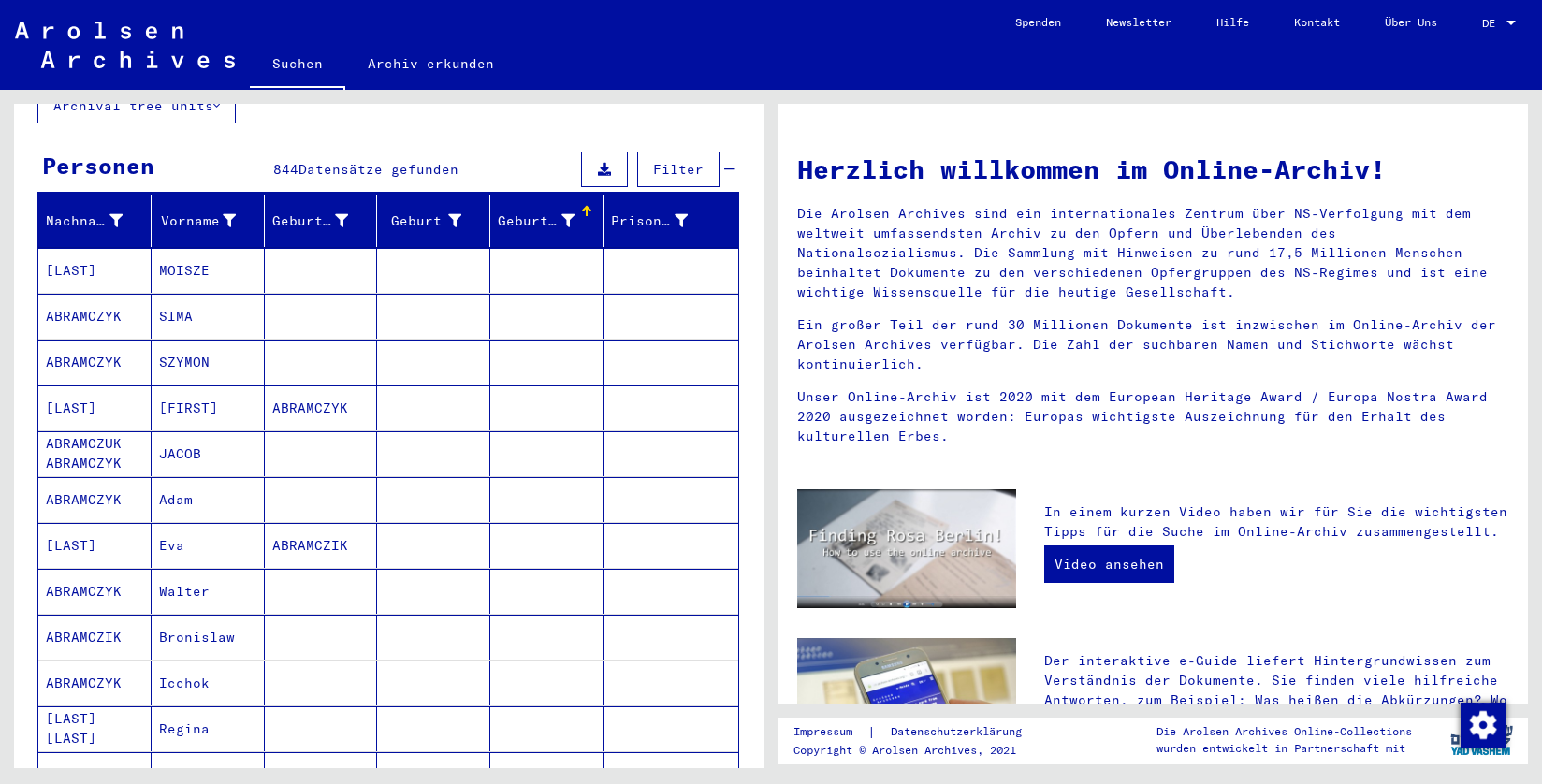 scroll, scrollTop: 167, scrollLeft: 0, axis: vertical 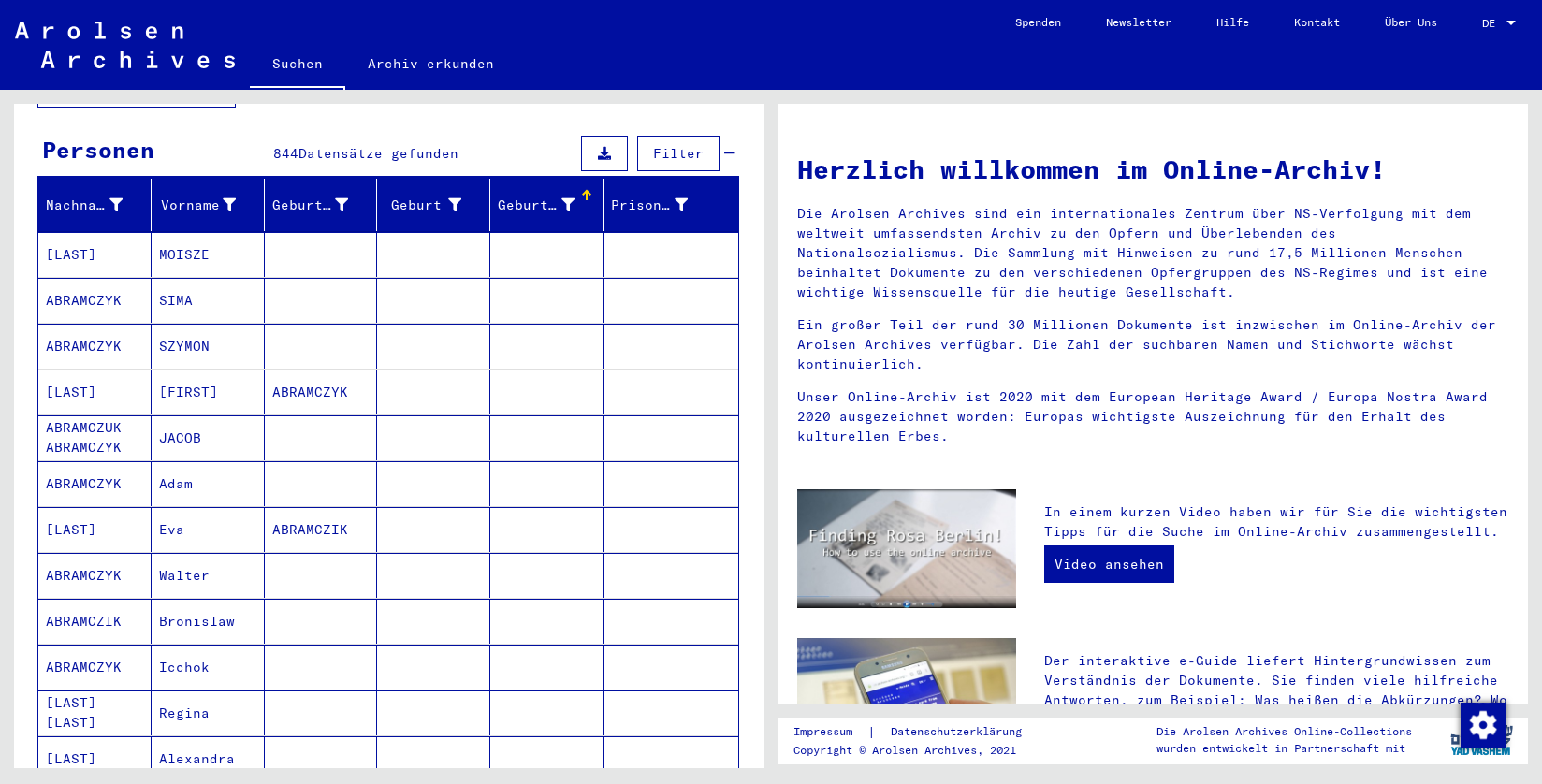 click on "ABRAMCZYK" at bounding box center [95, 621] 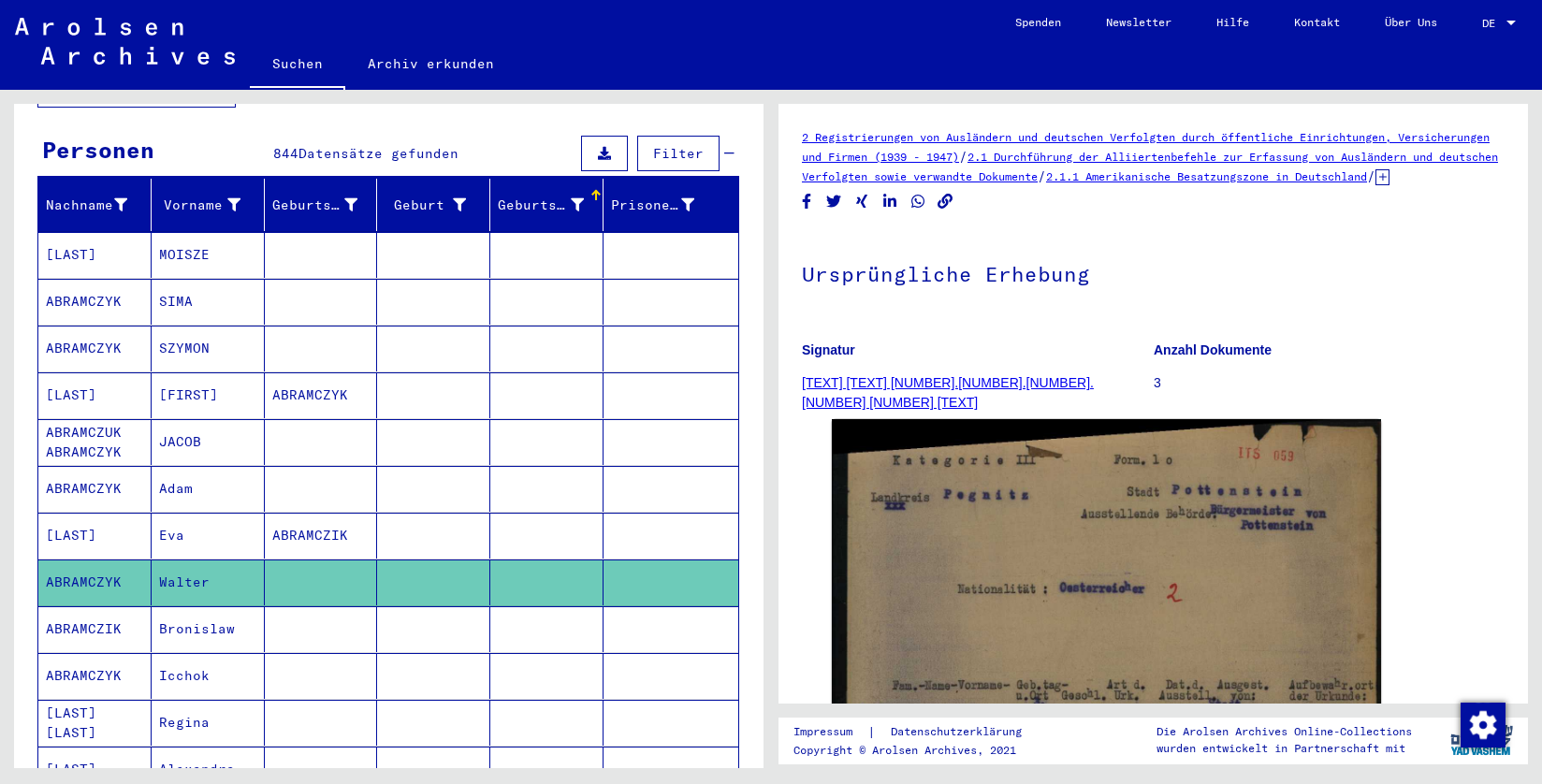 scroll, scrollTop: 0, scrollLeft: 0, axis: both 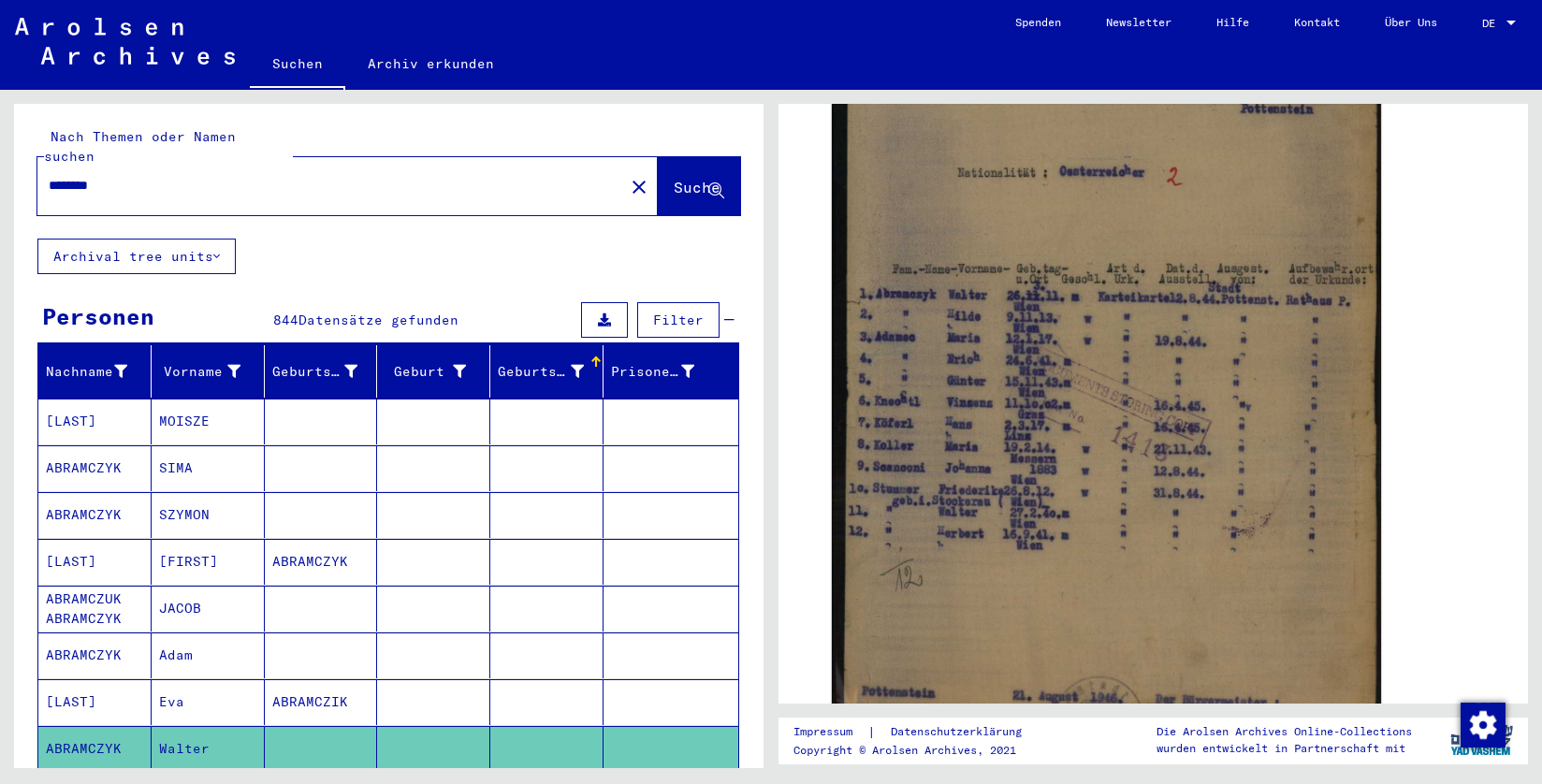 click on "Filter" at bounding box center (678, 320) 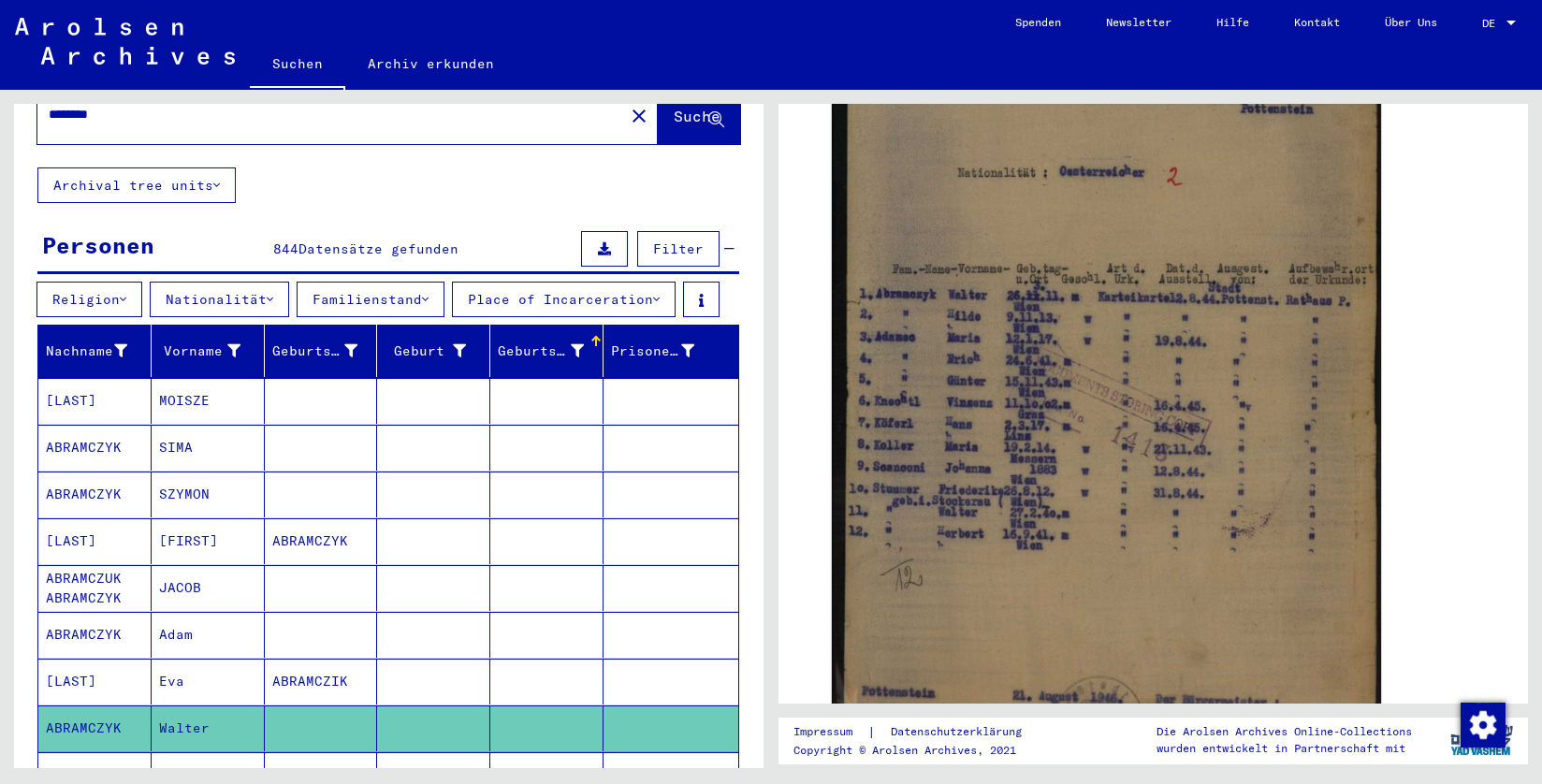 scroll, scrollTop: 68, scrollLeft: 0, axis: vertical 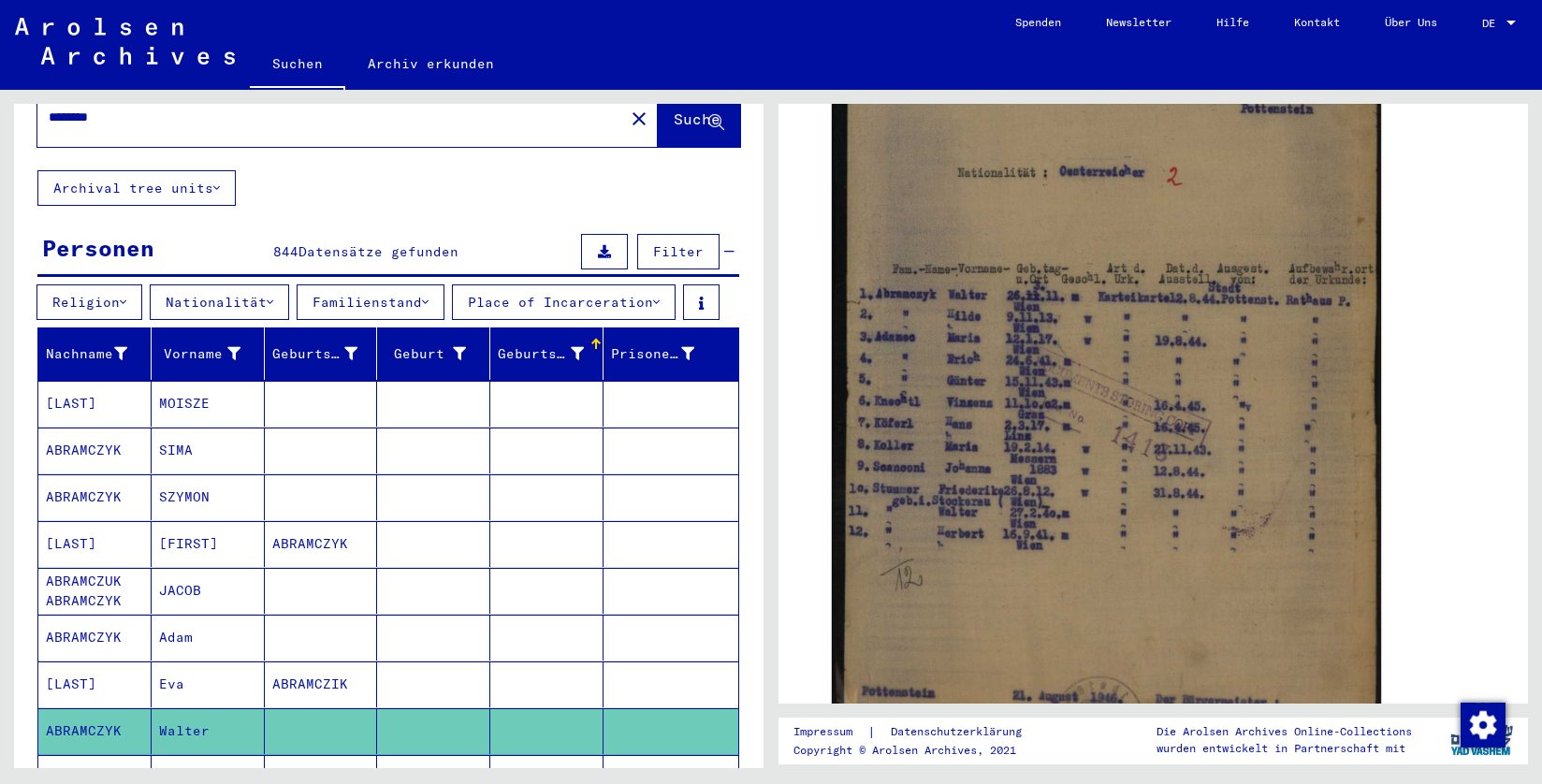 click on "Datensätze gefunden" at bounding box center (378, 252) 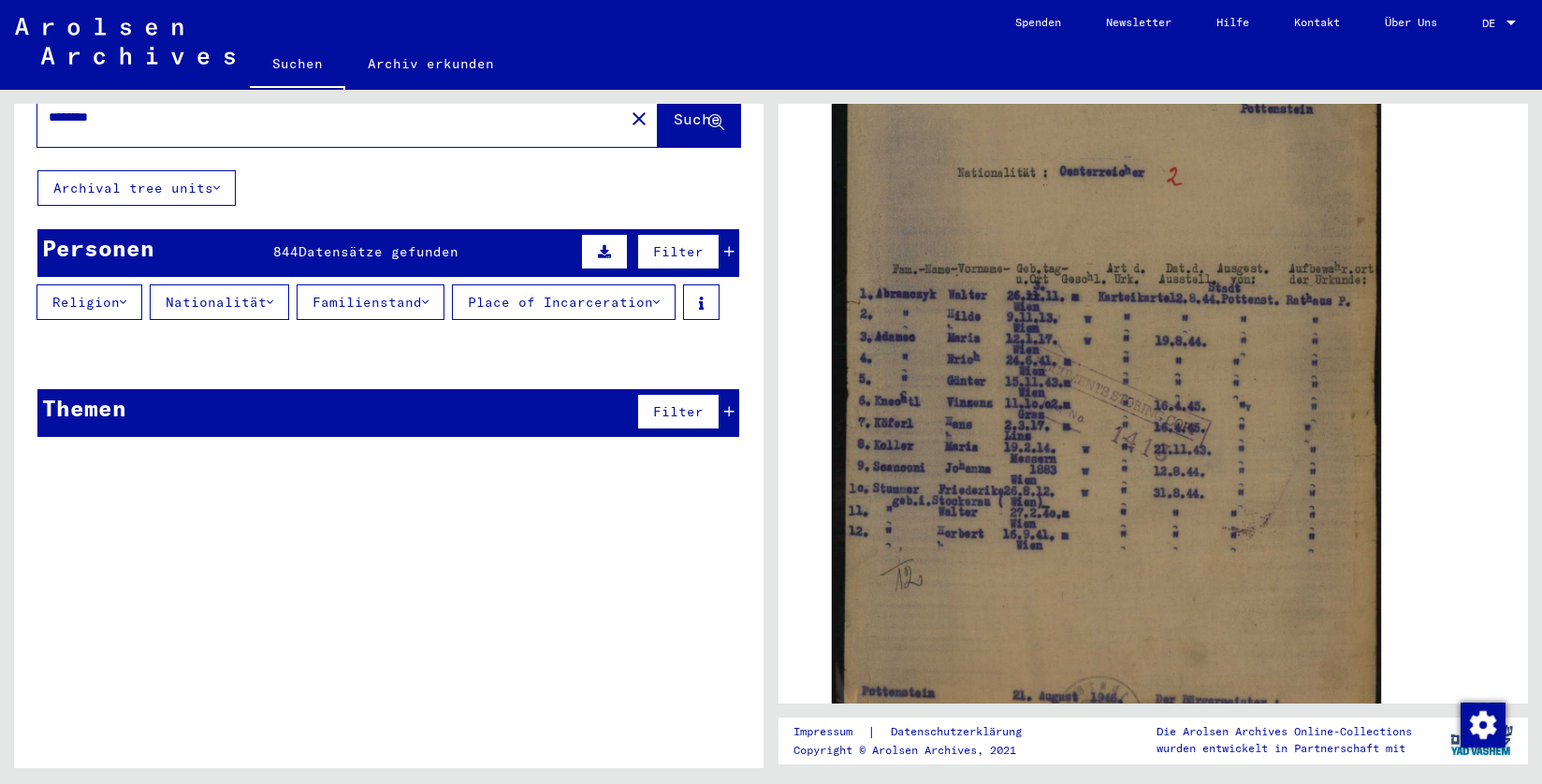 click on "Filter" at bounding box center (678, 252) 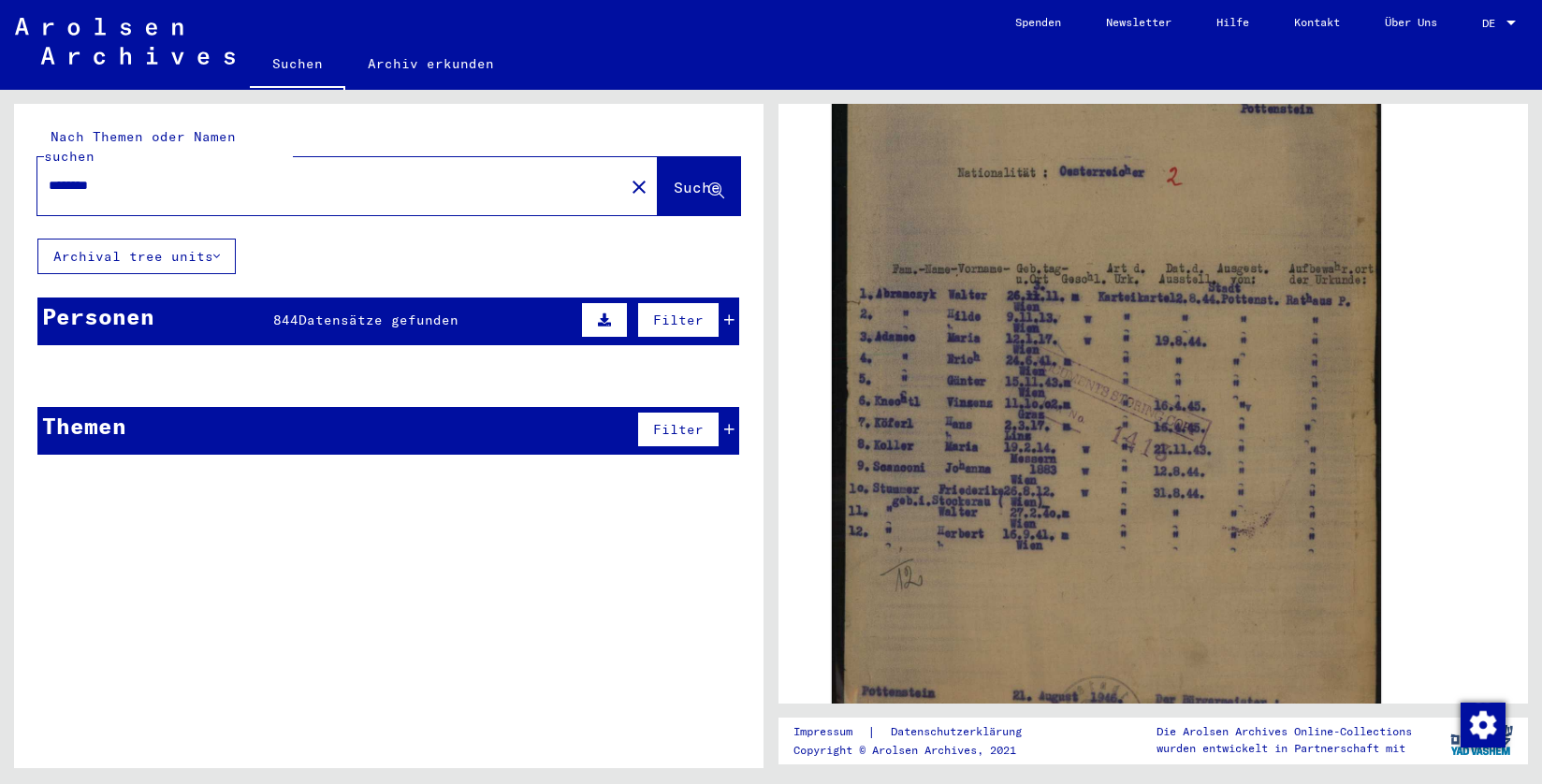 scroll, scrollTop: 0, scrollLeft: 0, axis: both 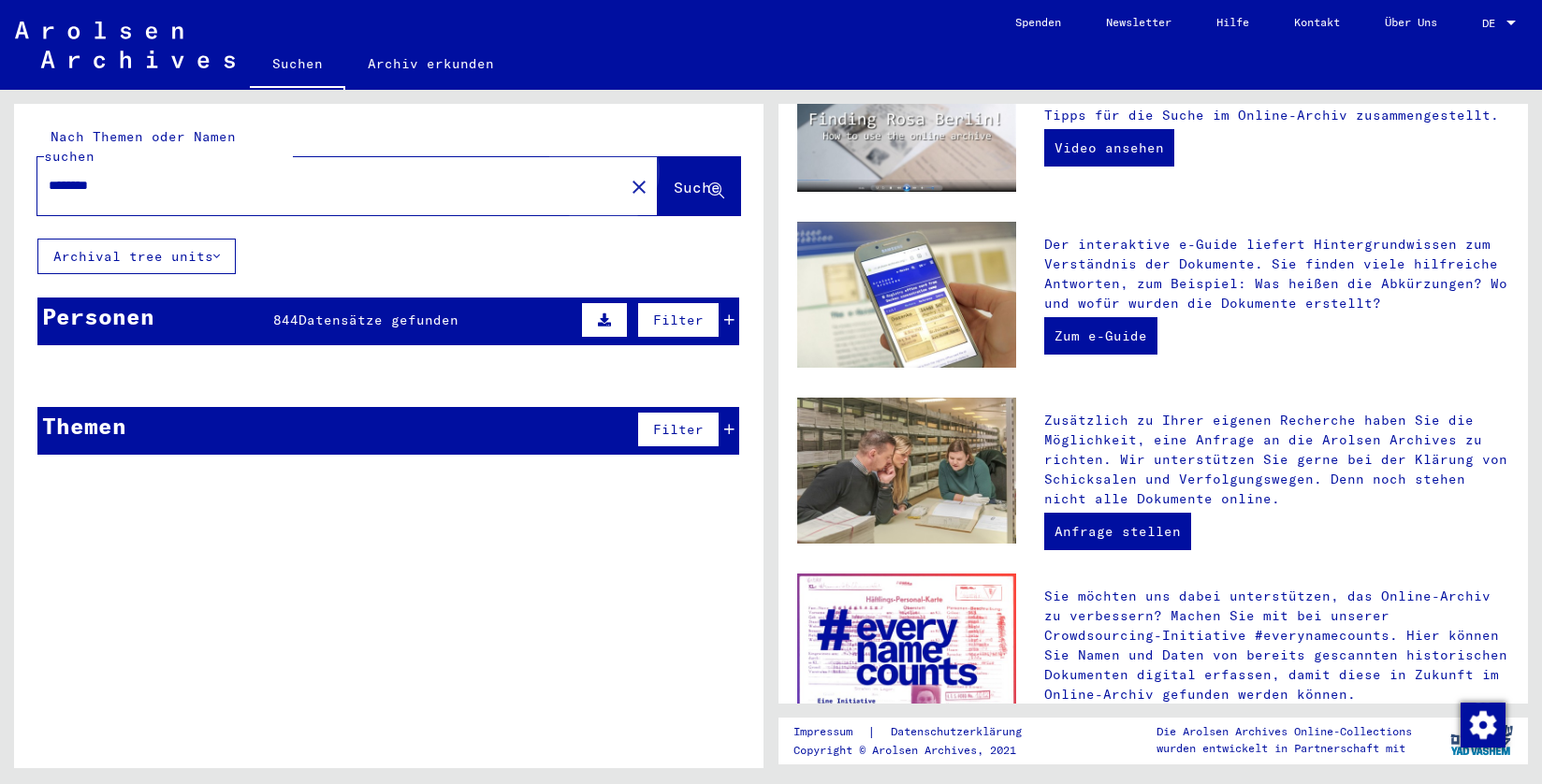 click on "Suche" 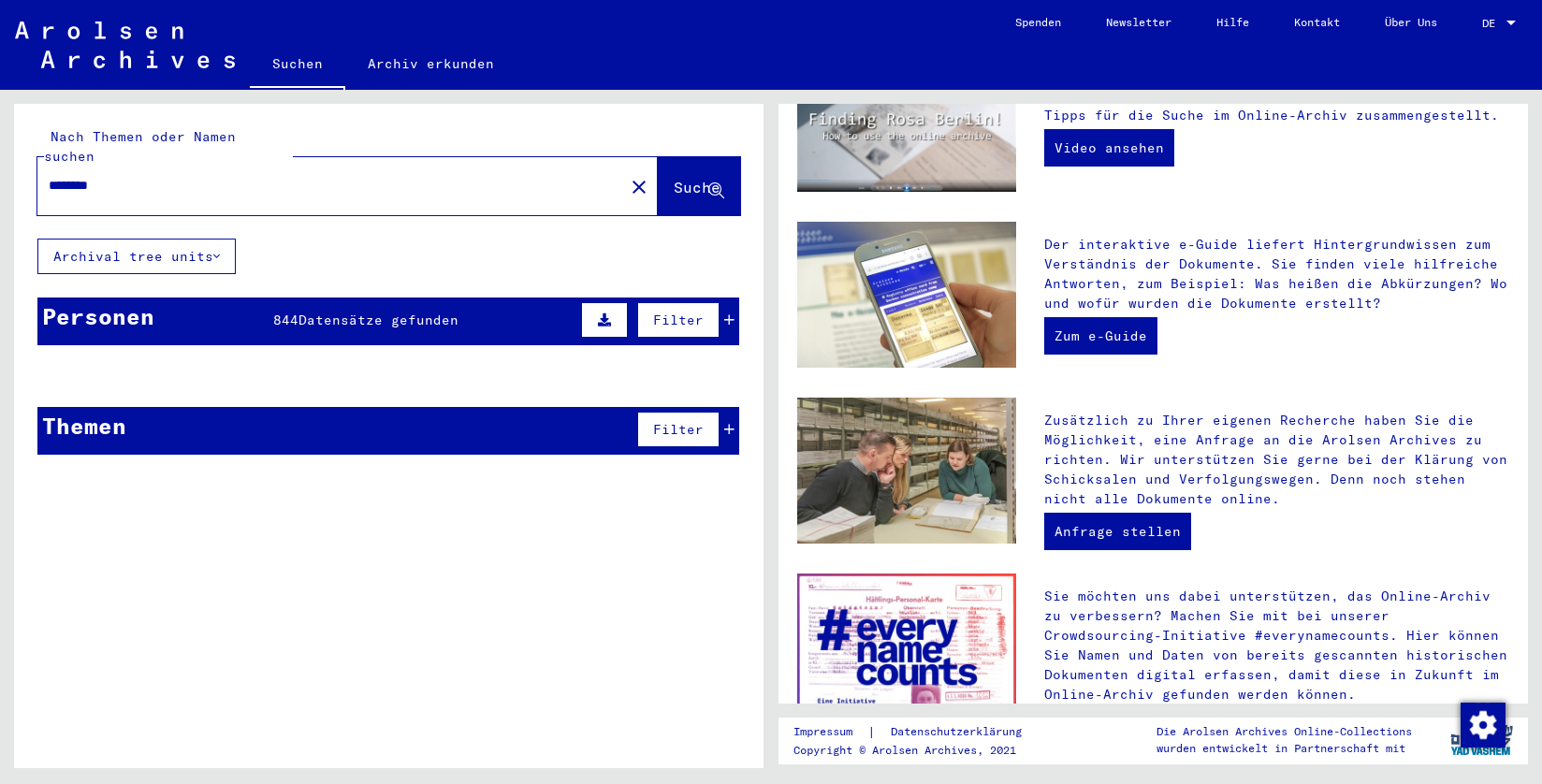 click 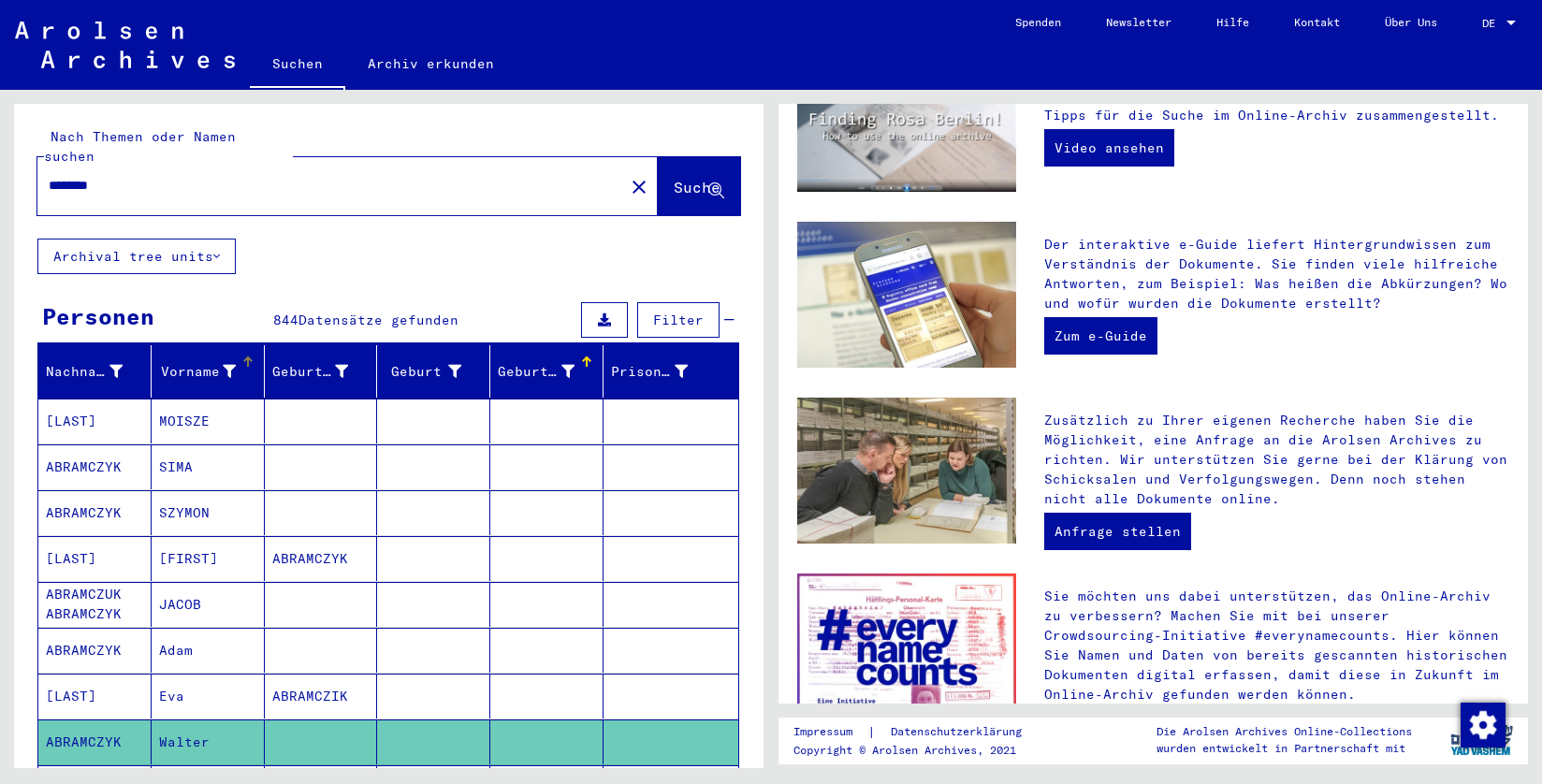 scroll, scrollTop: 0, scrollLeft: 0, axis: both 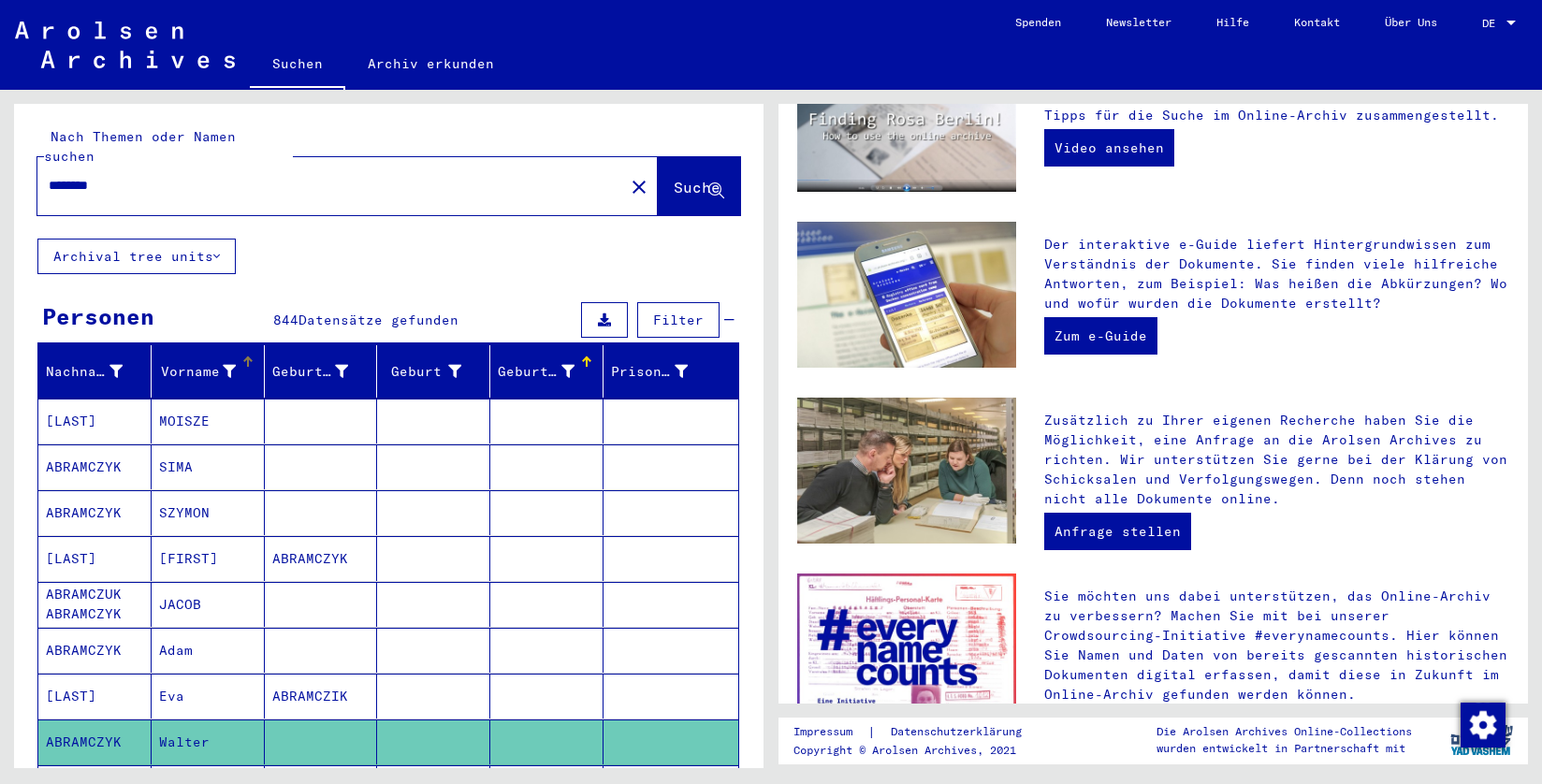 click on "Vorname" at bounding box center [197, 371] 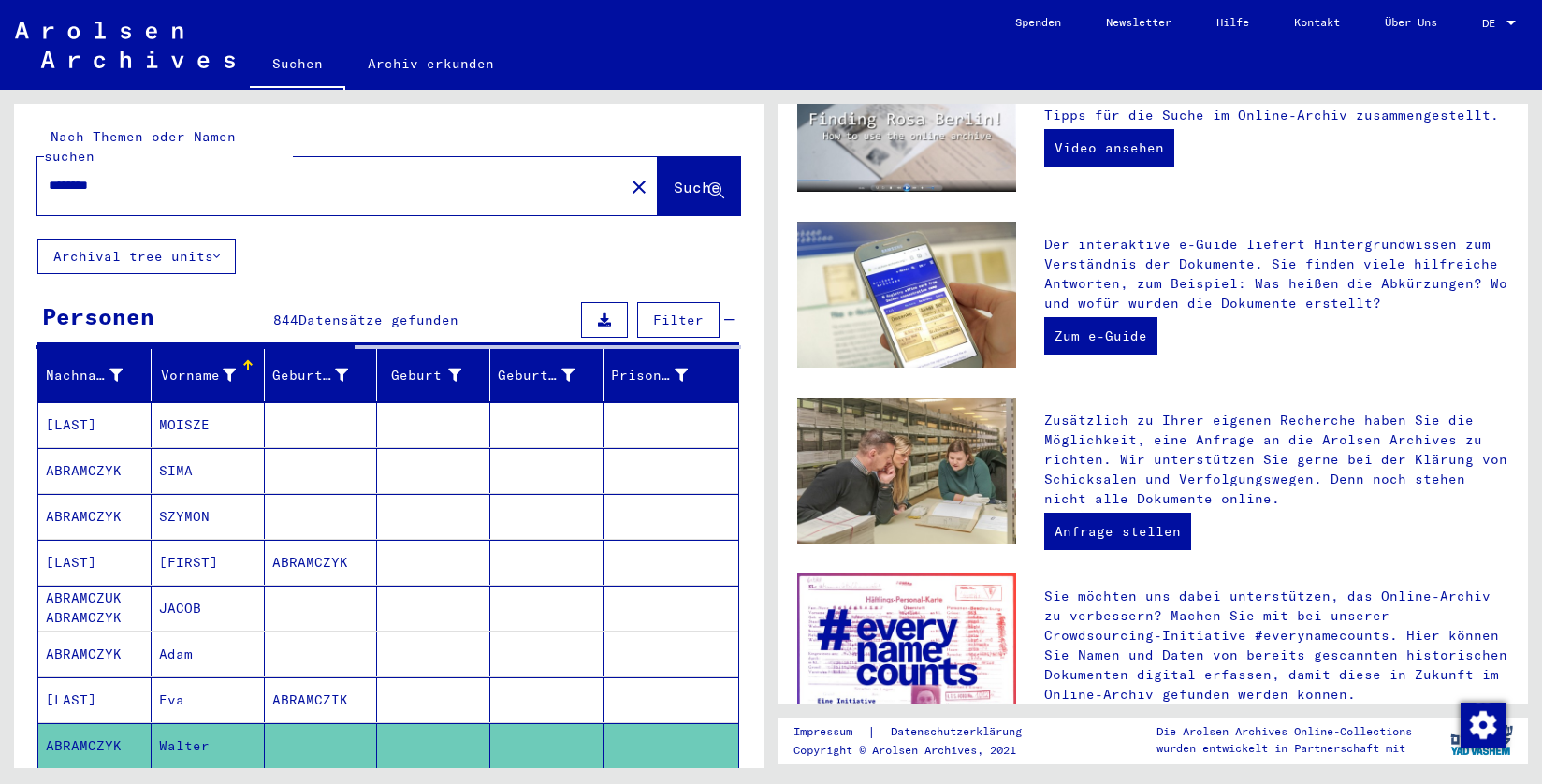 click on "Vorname" at bounding box center (197, 375) 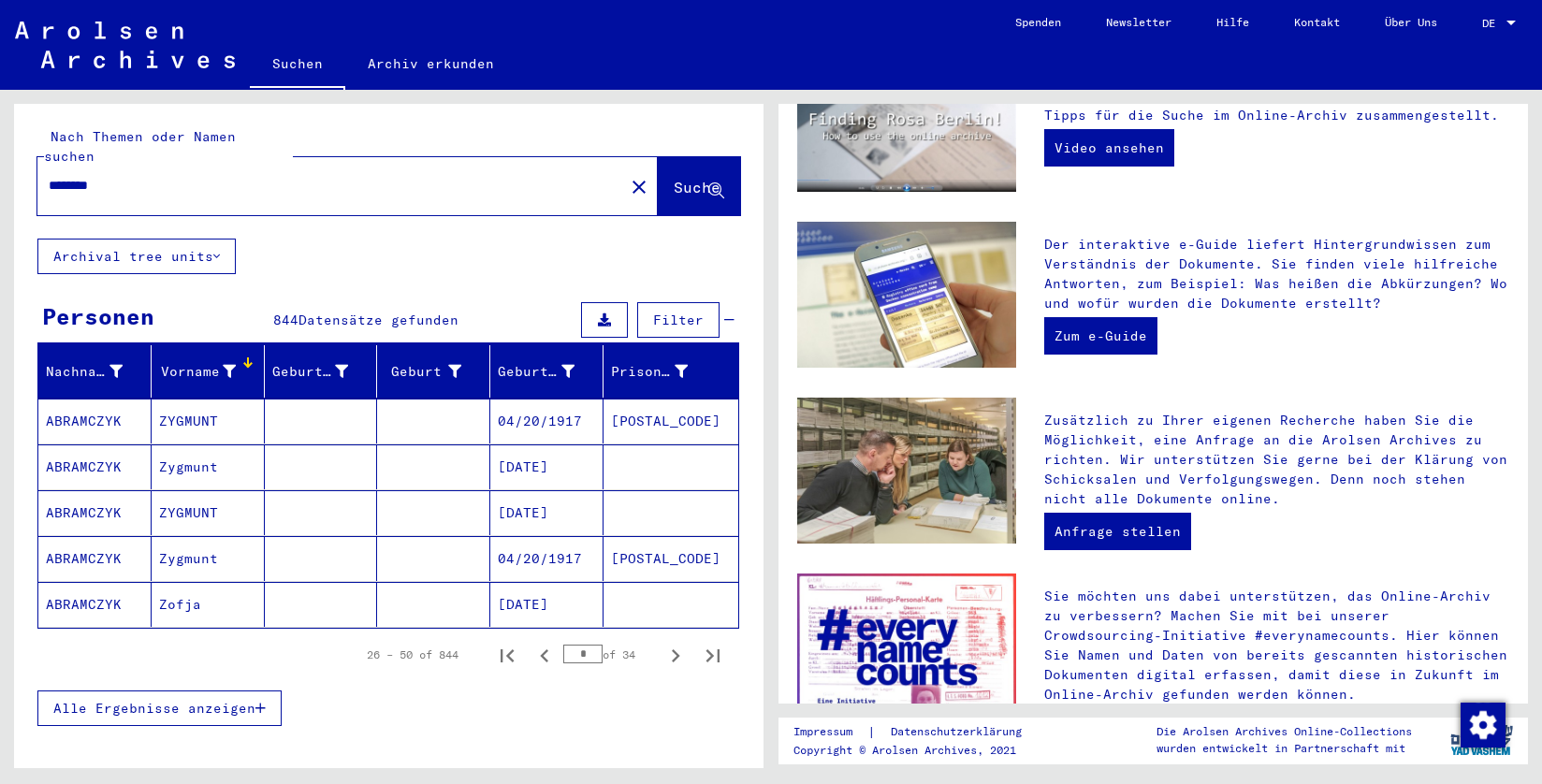 click on "Vorname" at bounding box center [197, 371] 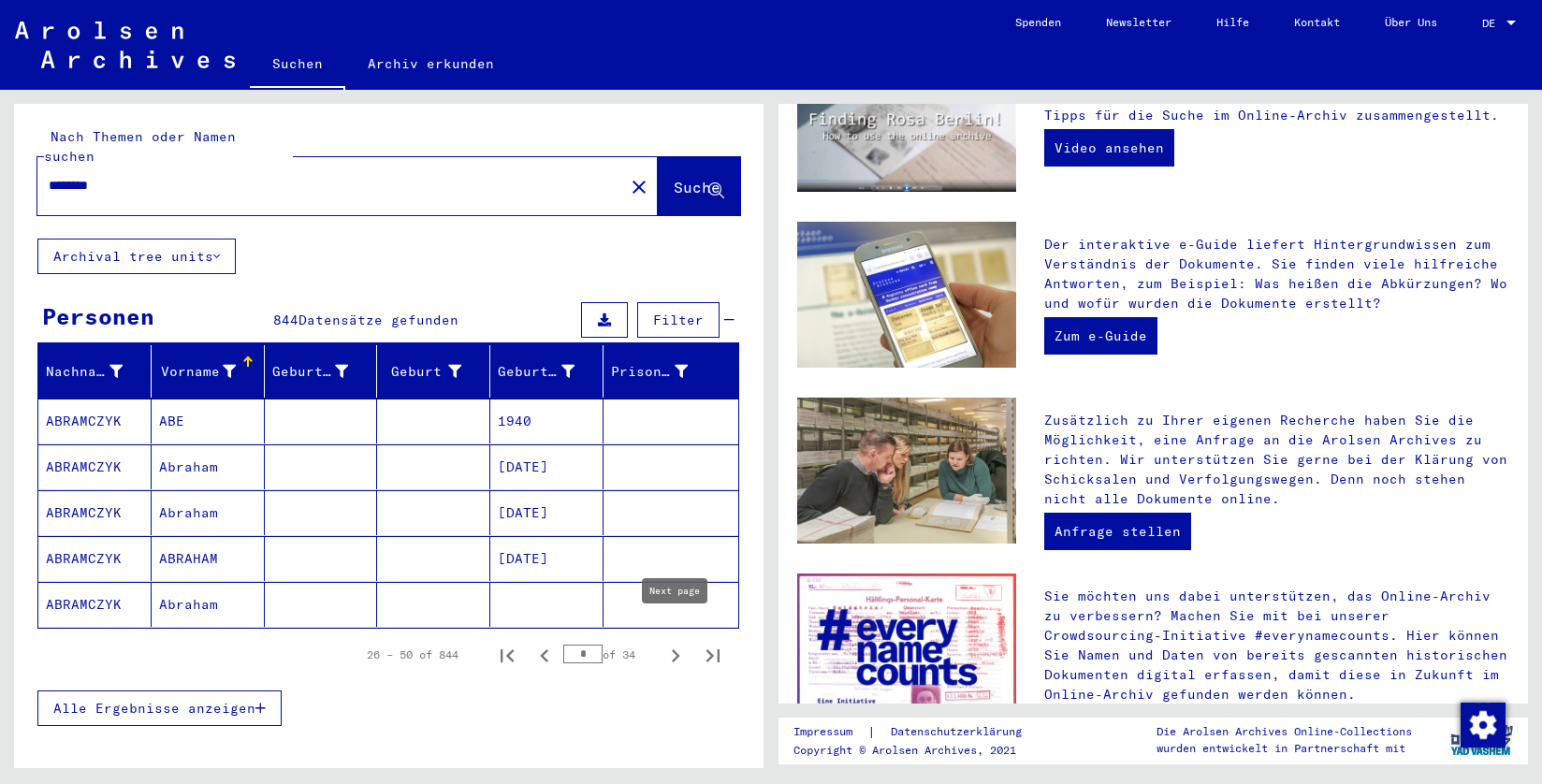 click 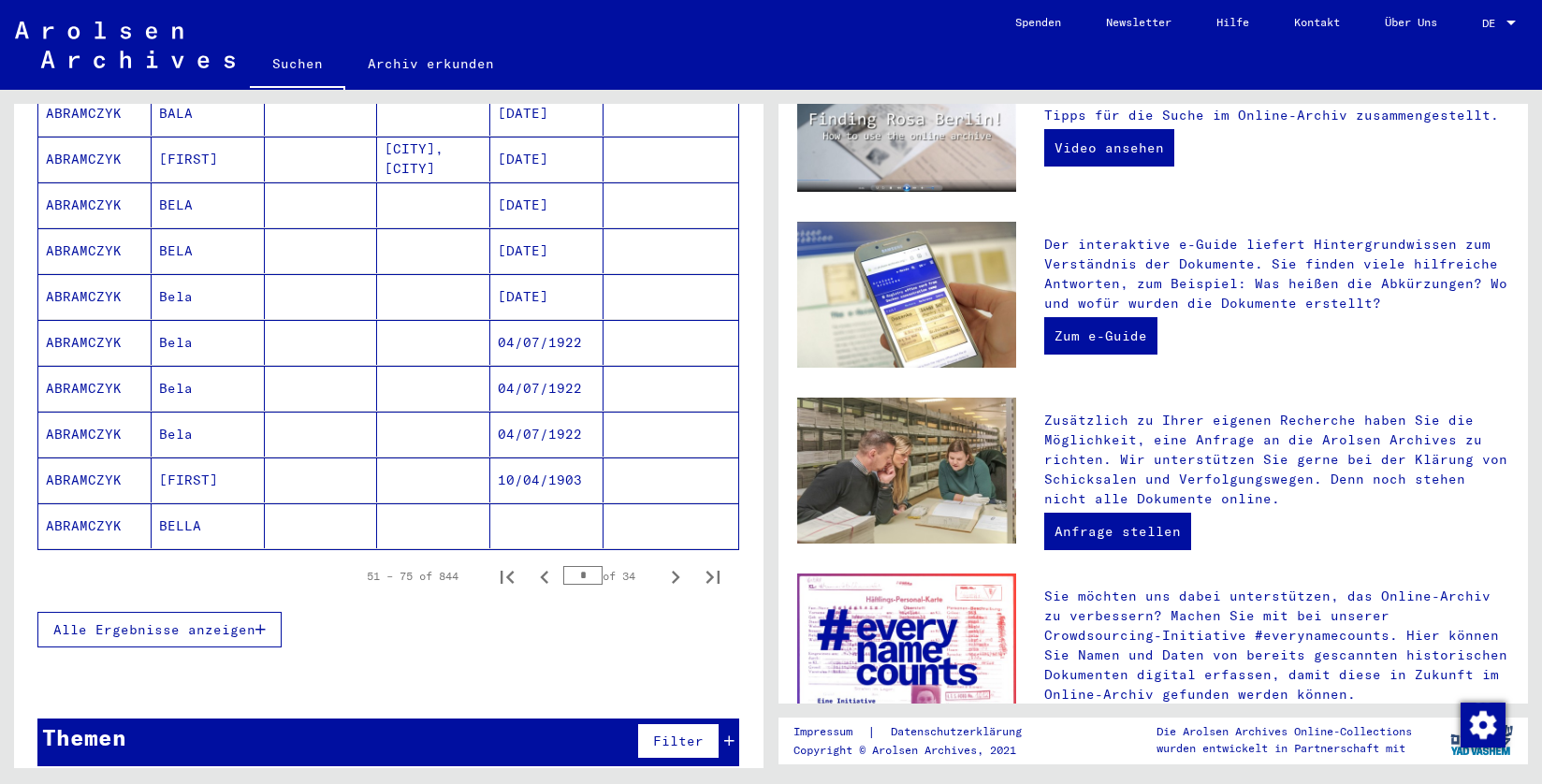 scroll, scrollTop: 995, scrollLeft: 0, axis: vertical 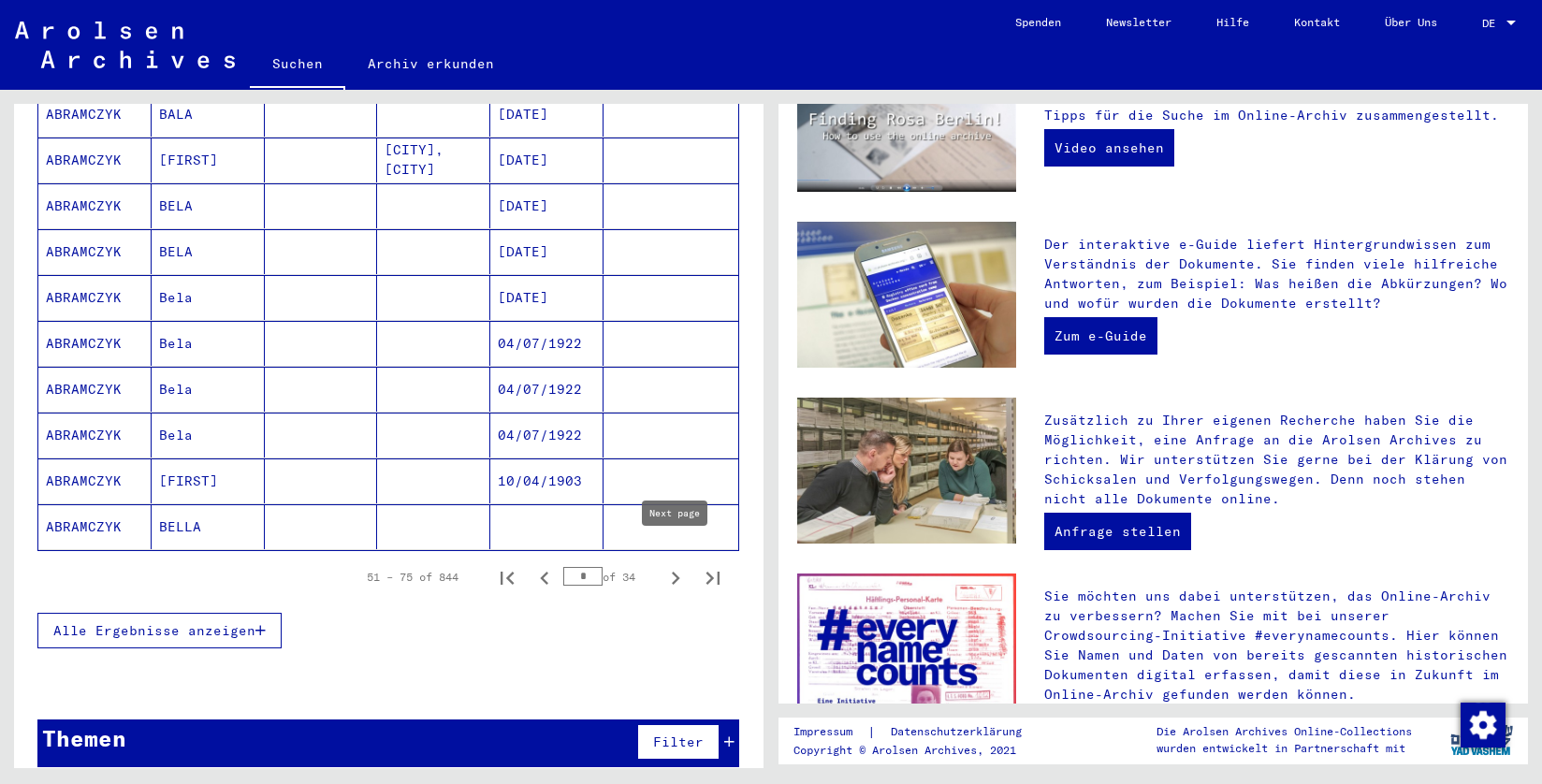 click 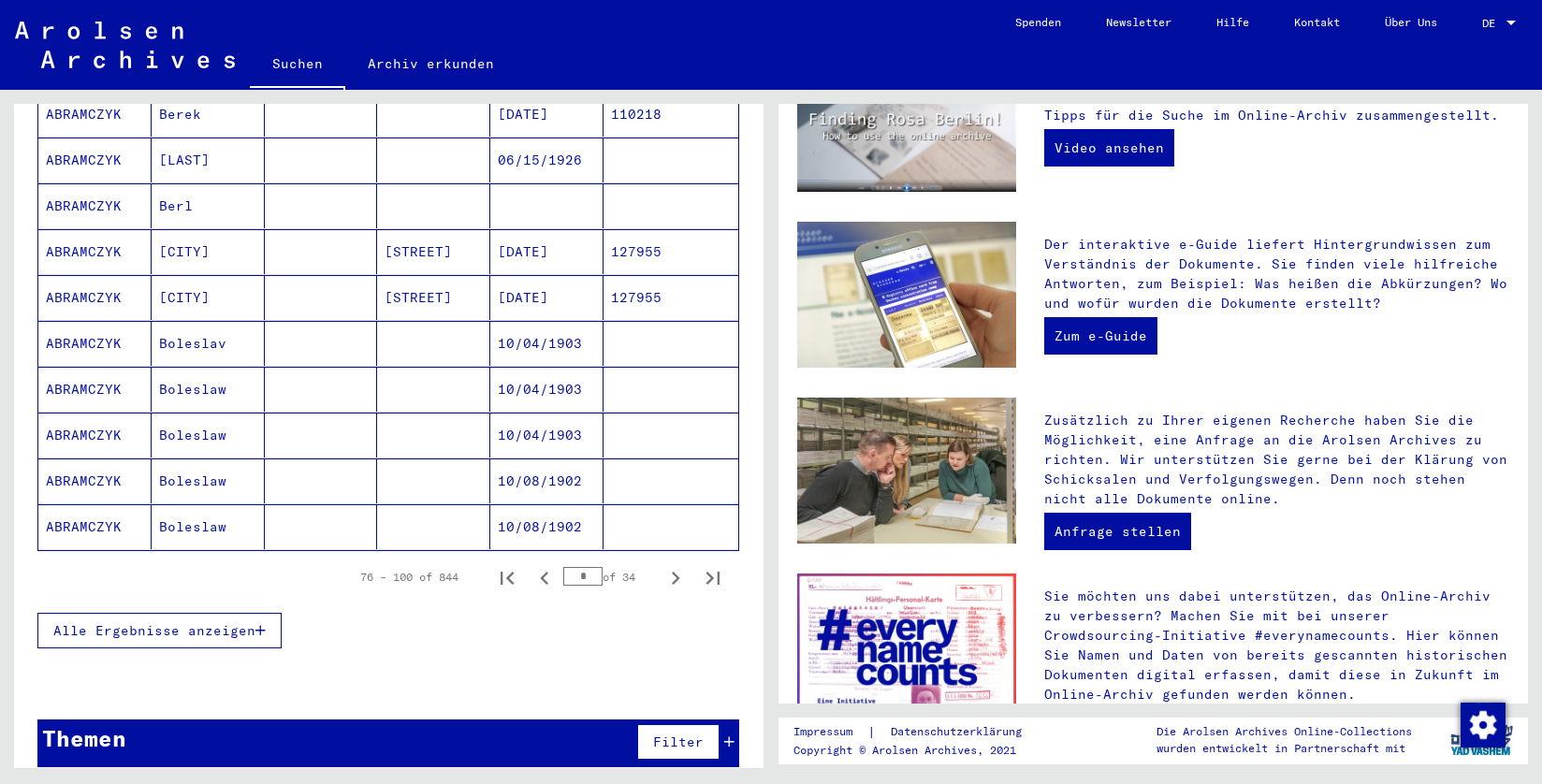 click 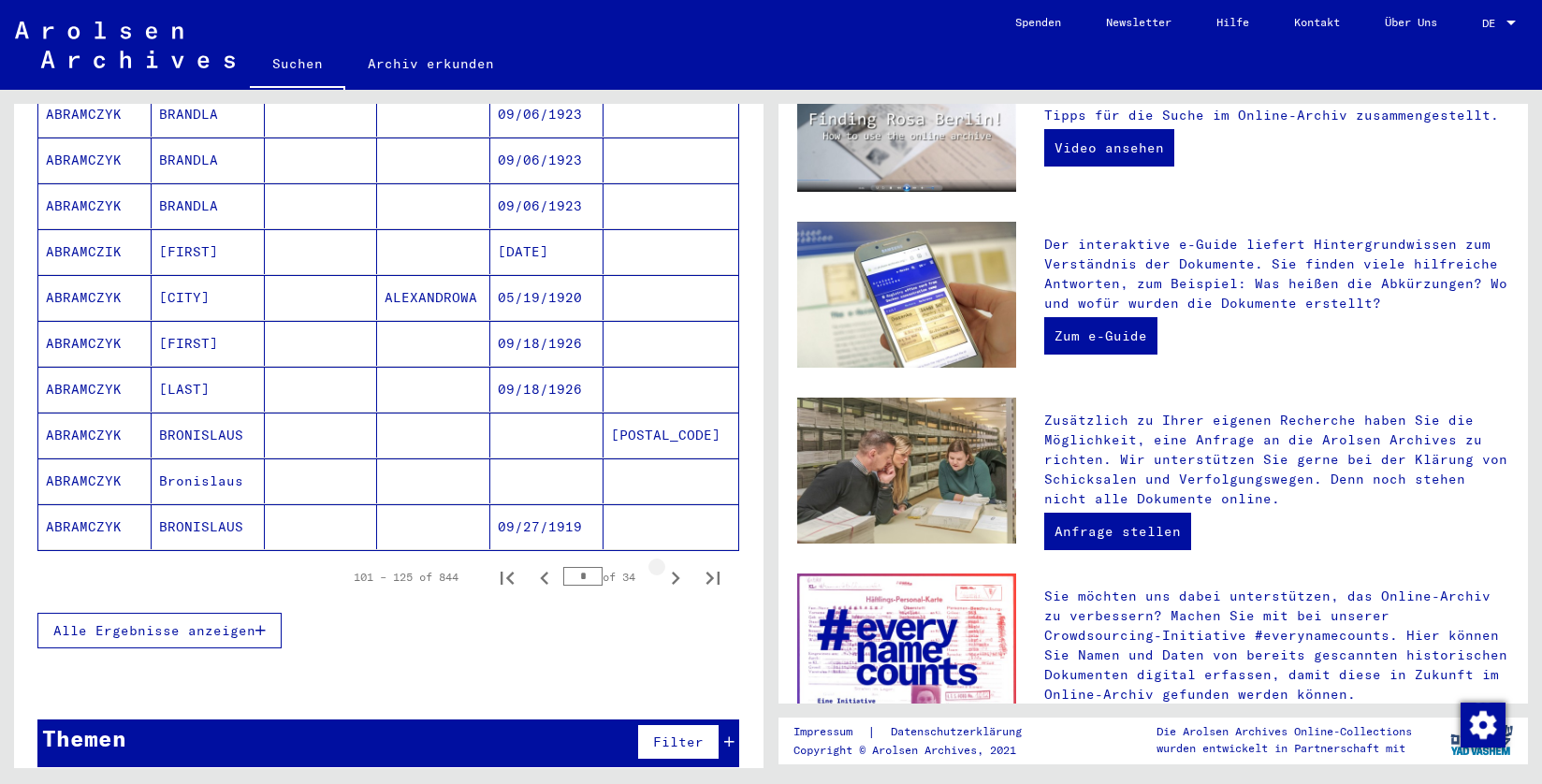click 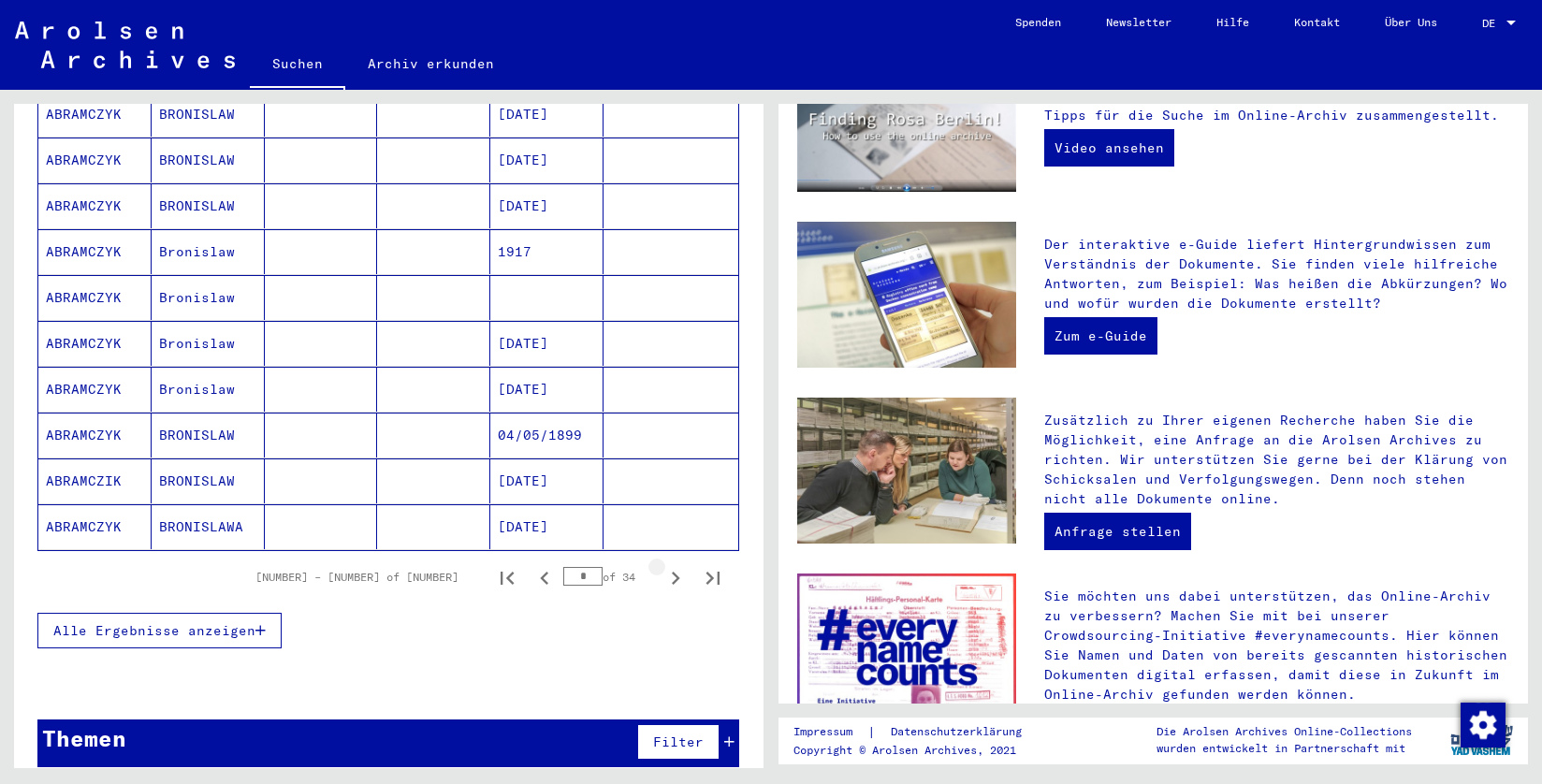 click 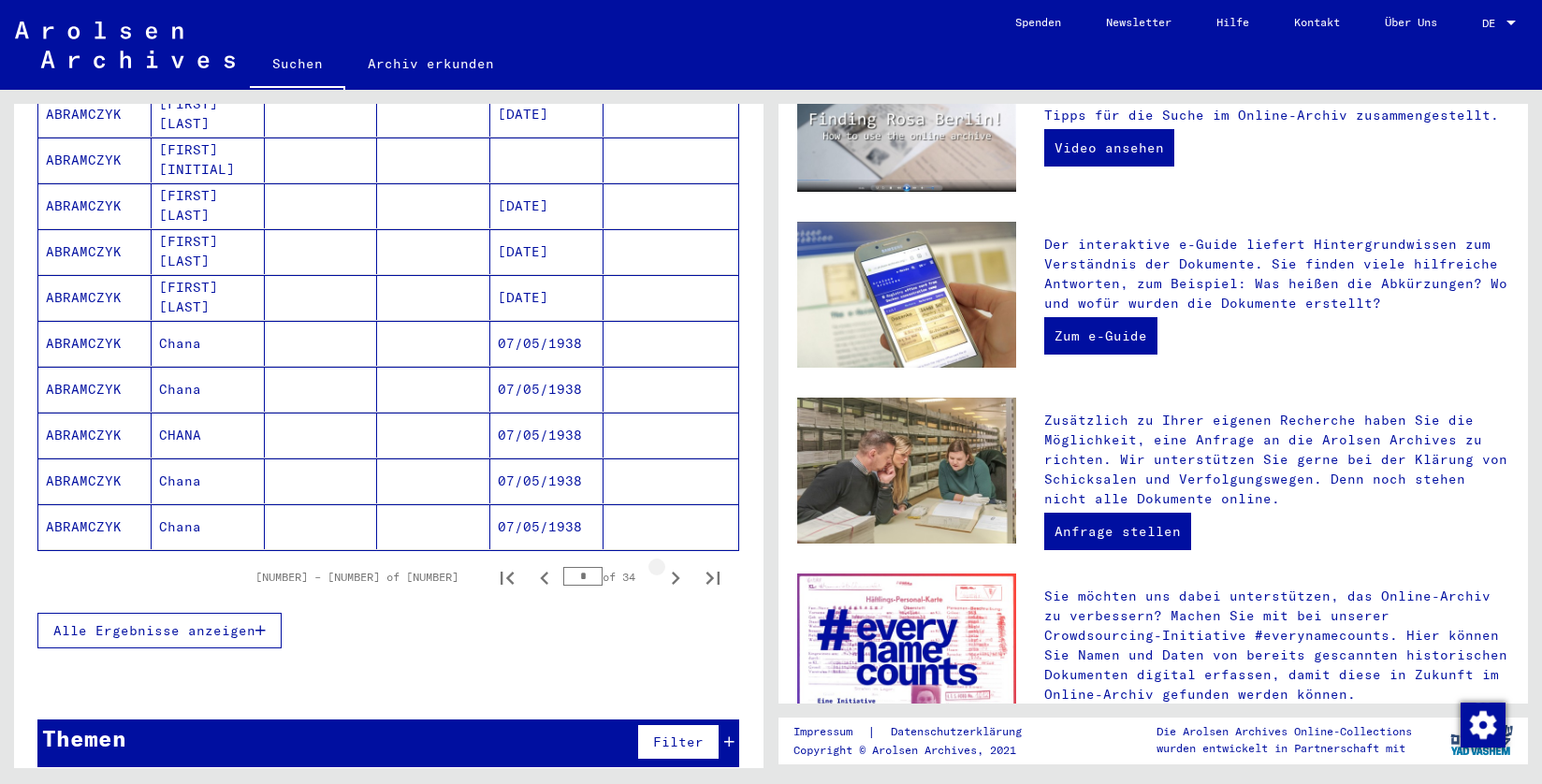 click 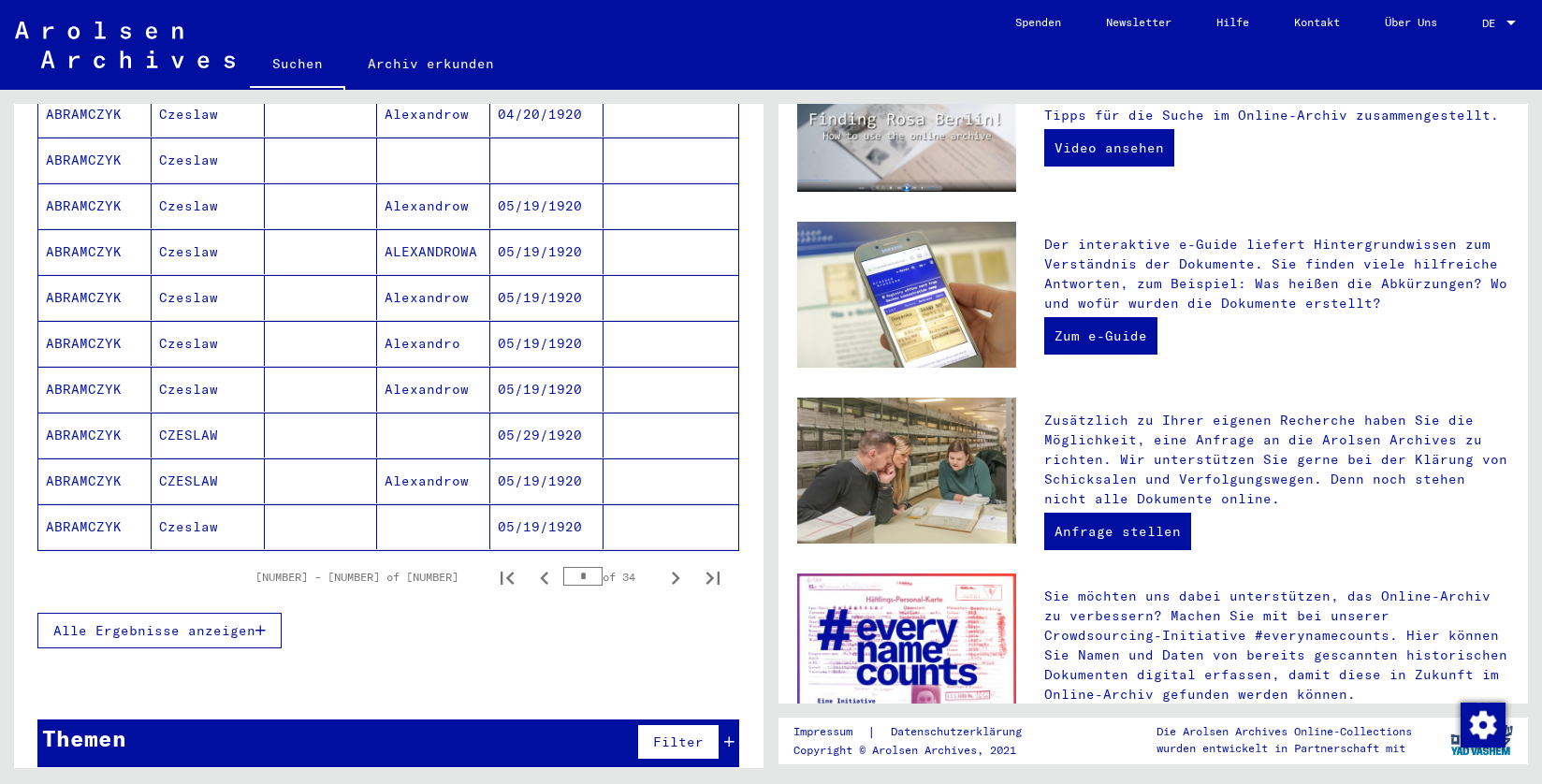 click 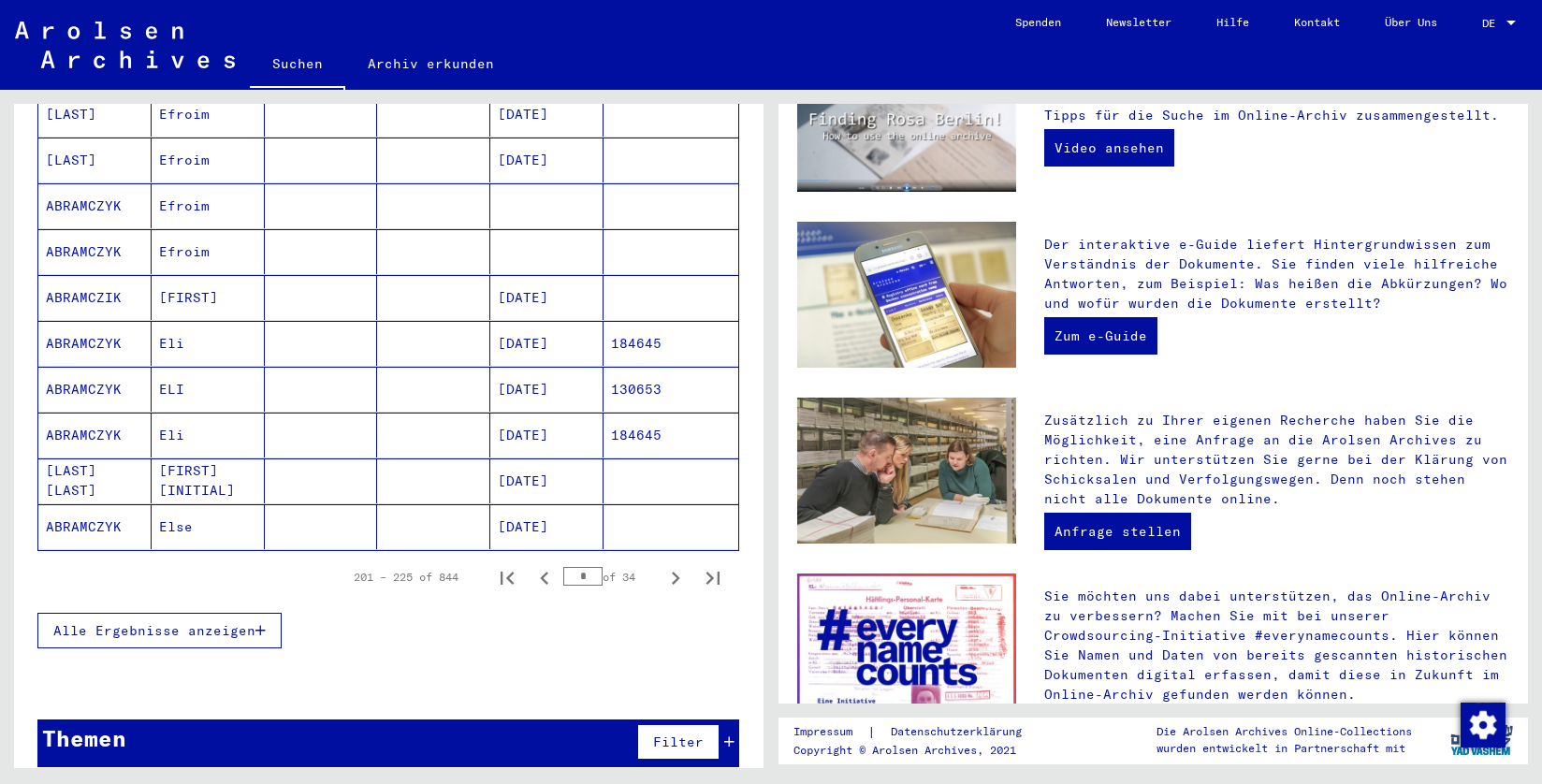 click 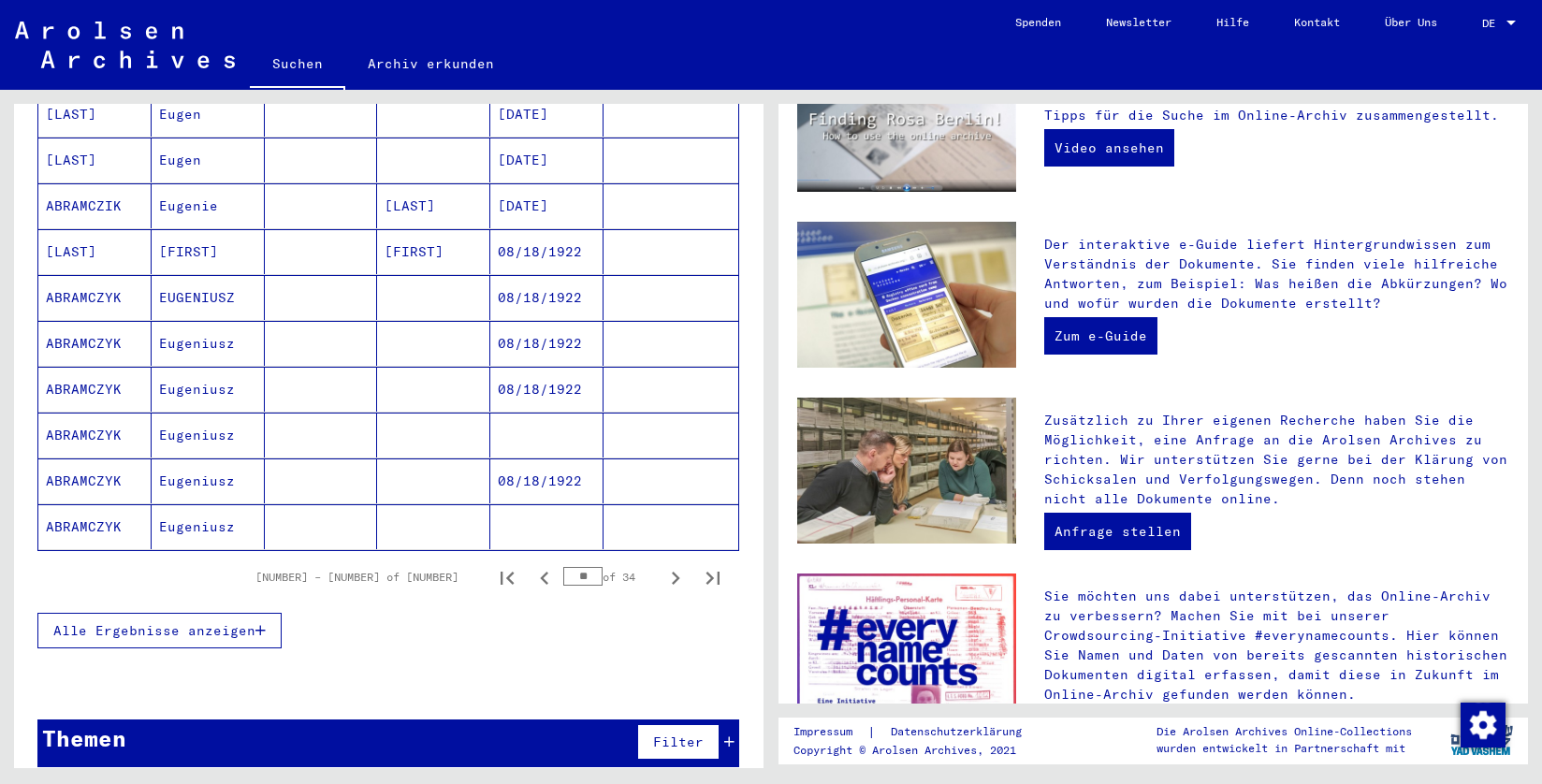 click 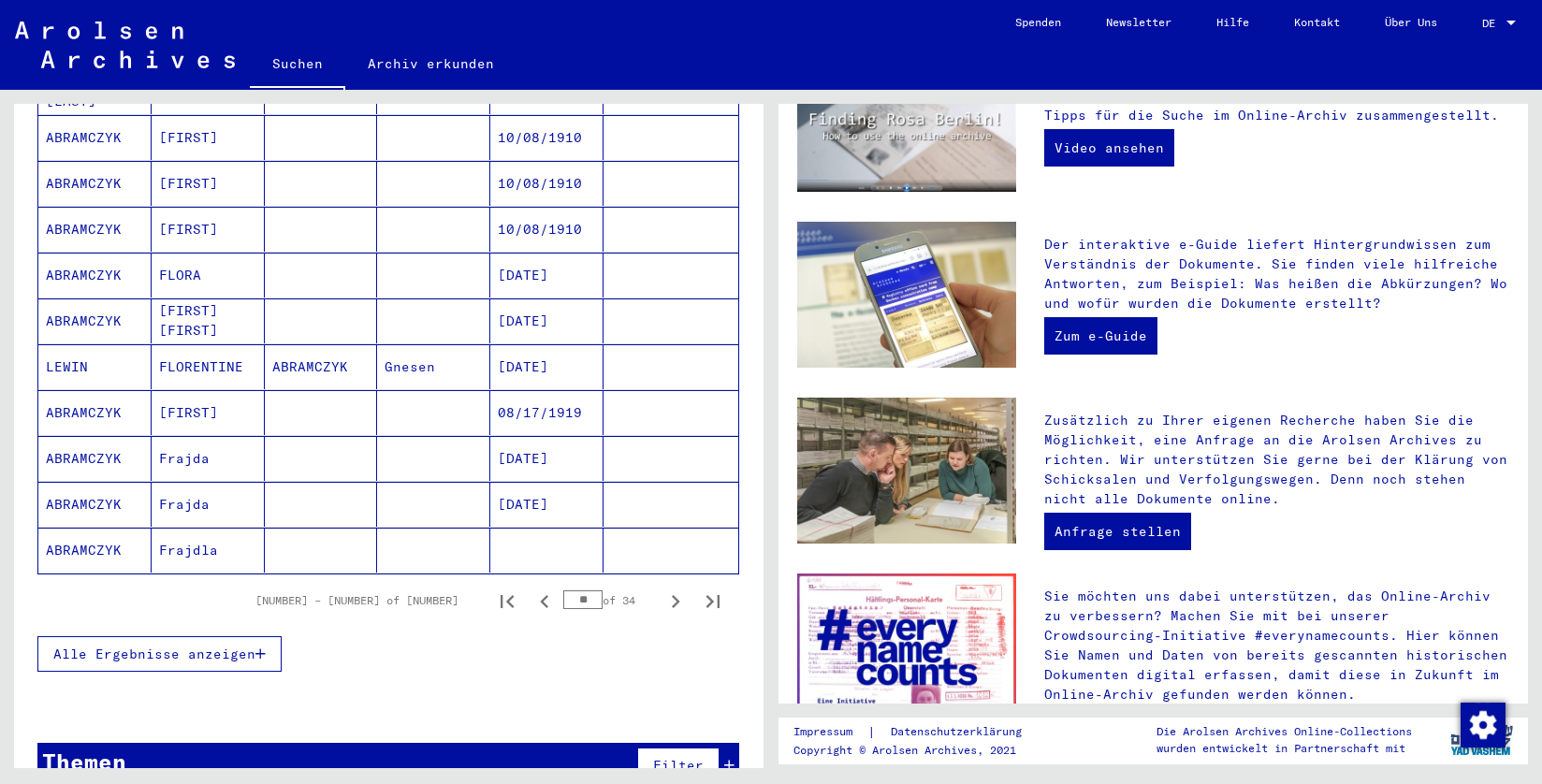 scroll, scrollTop: 968, scrollLeft: 0, axis: vertical 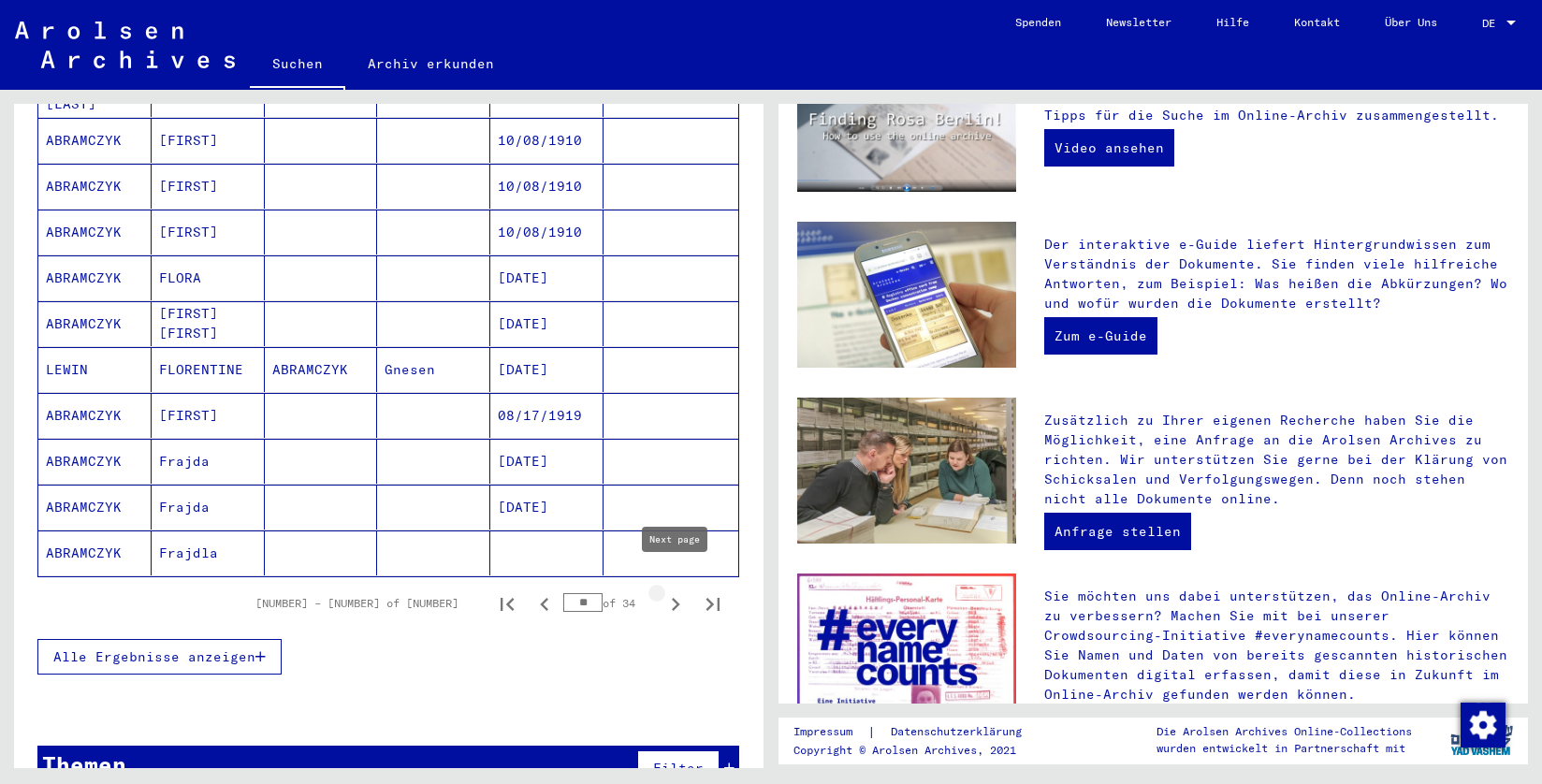 click 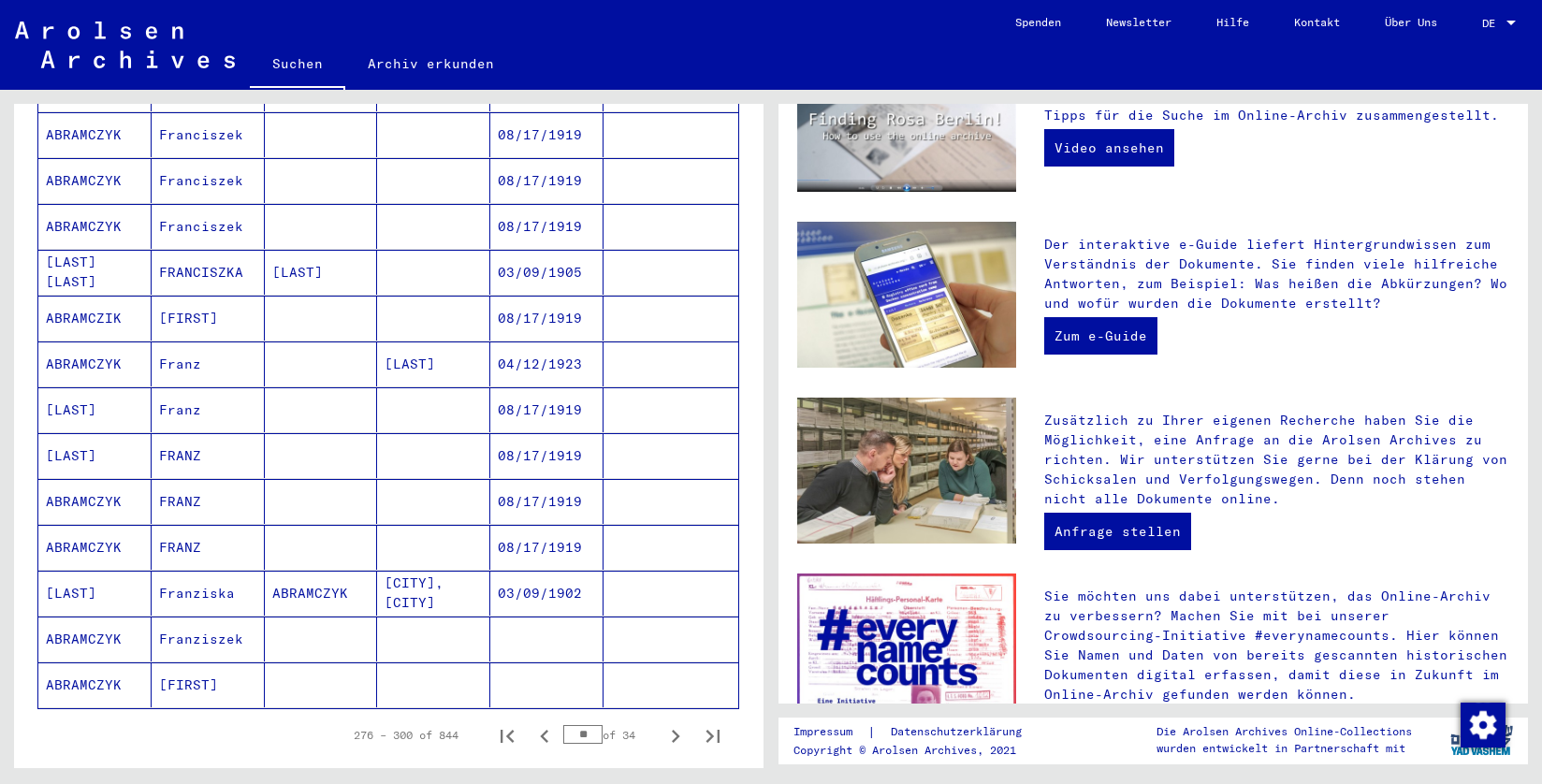 scroll, scrollTop: 867, scrollLeft: 0, axis: vertical 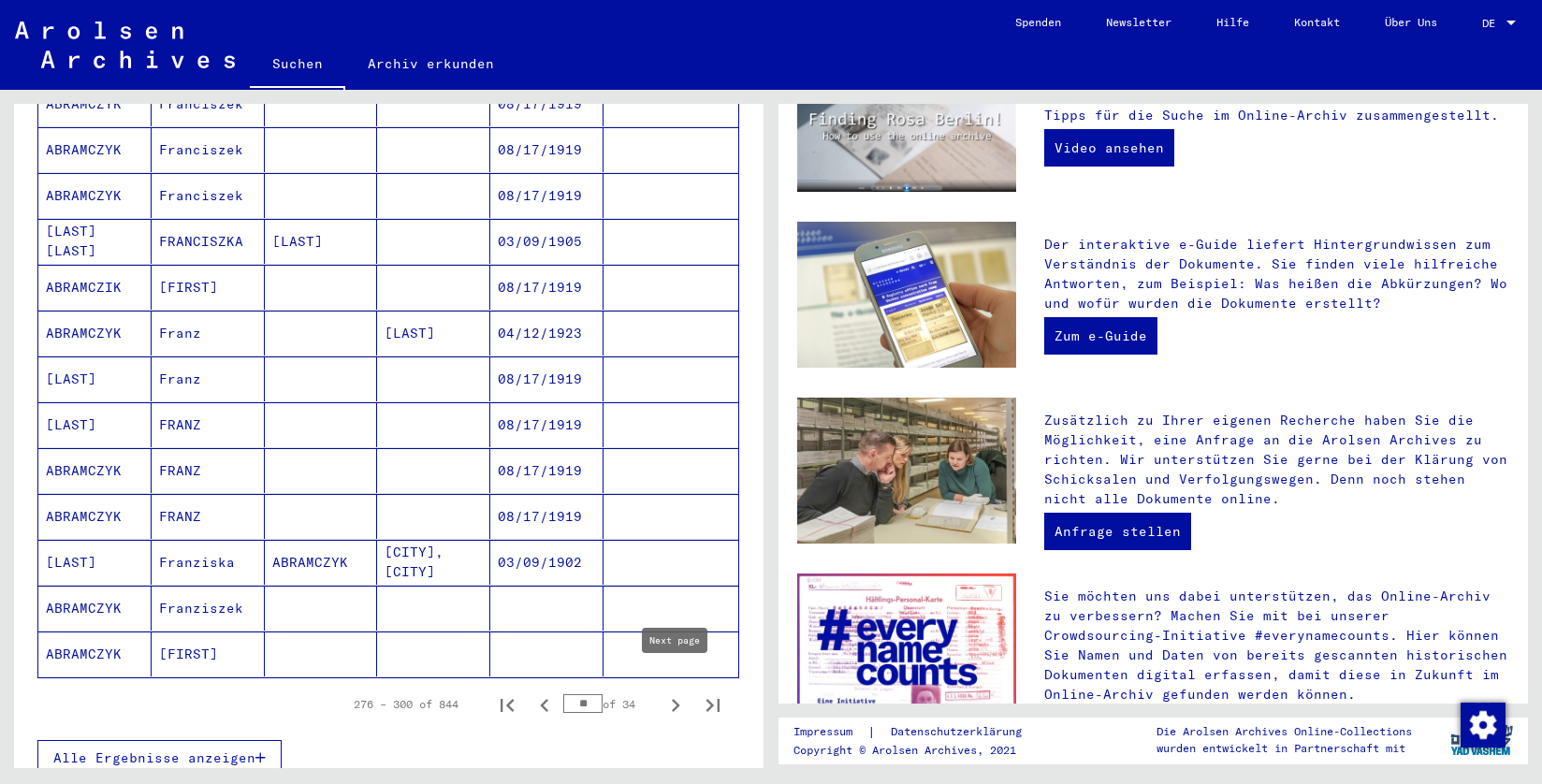 click 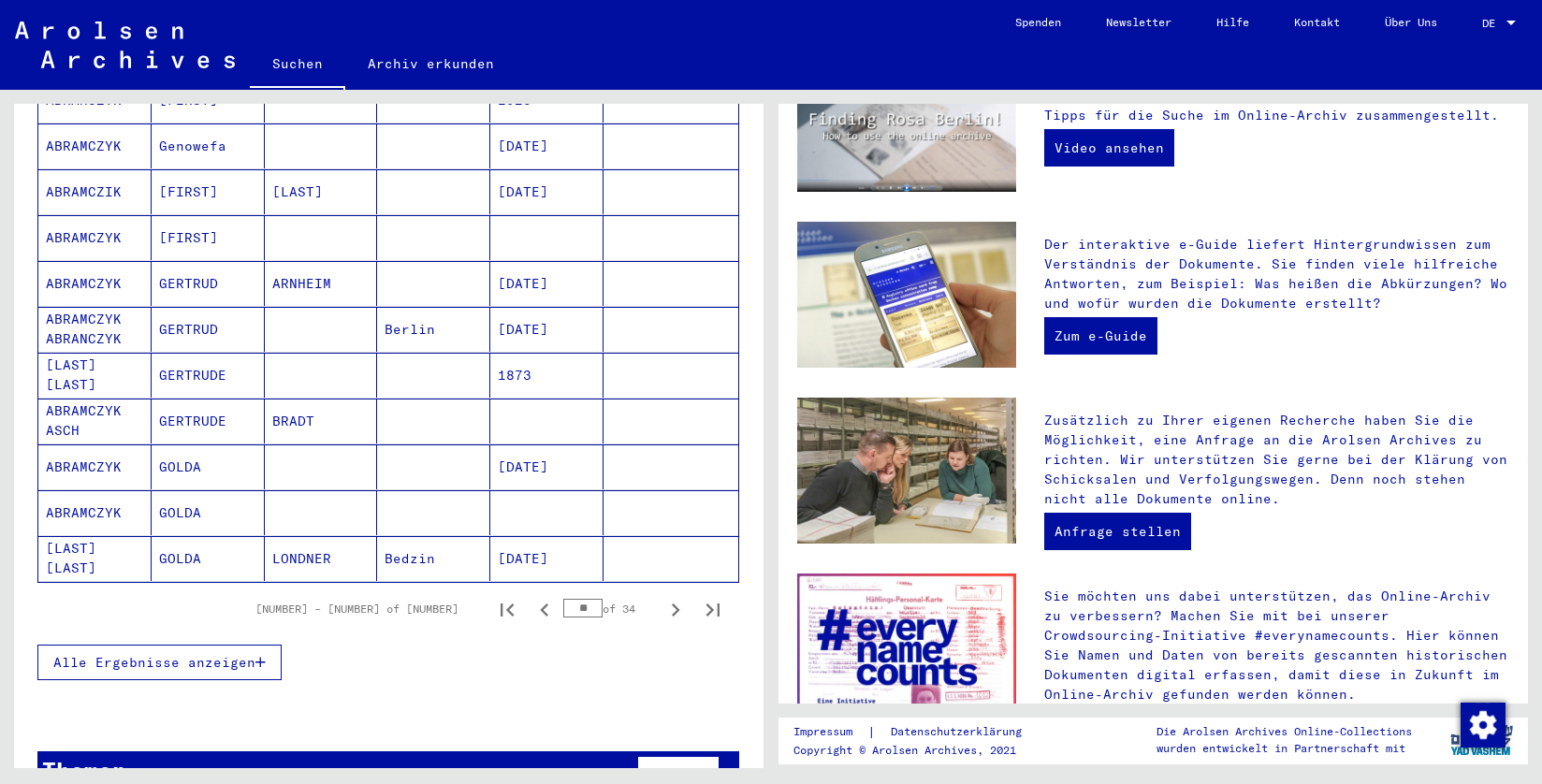 scroll, scrollTop: 965, scrollLeft: 0, axis: vertical 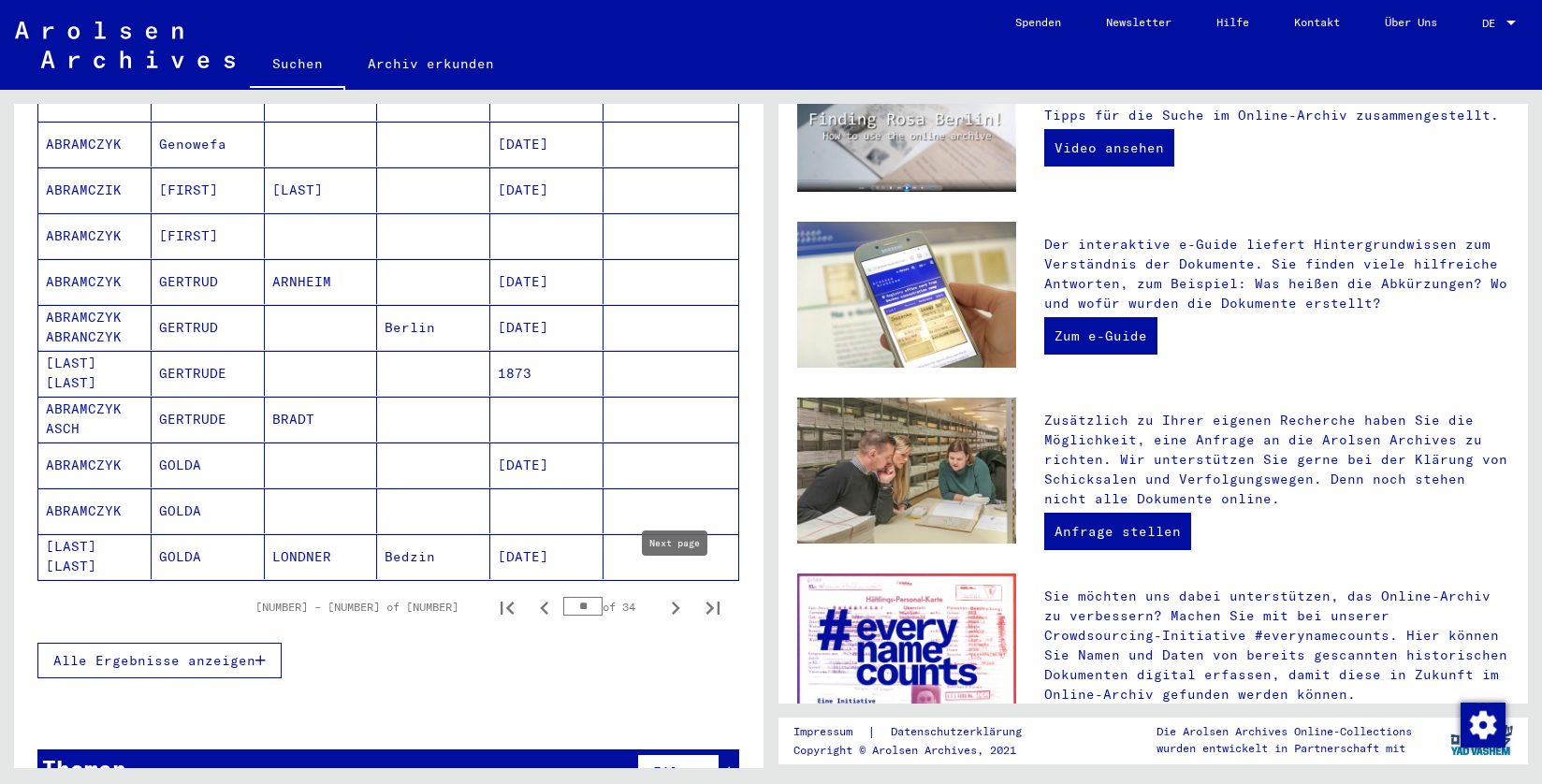 click 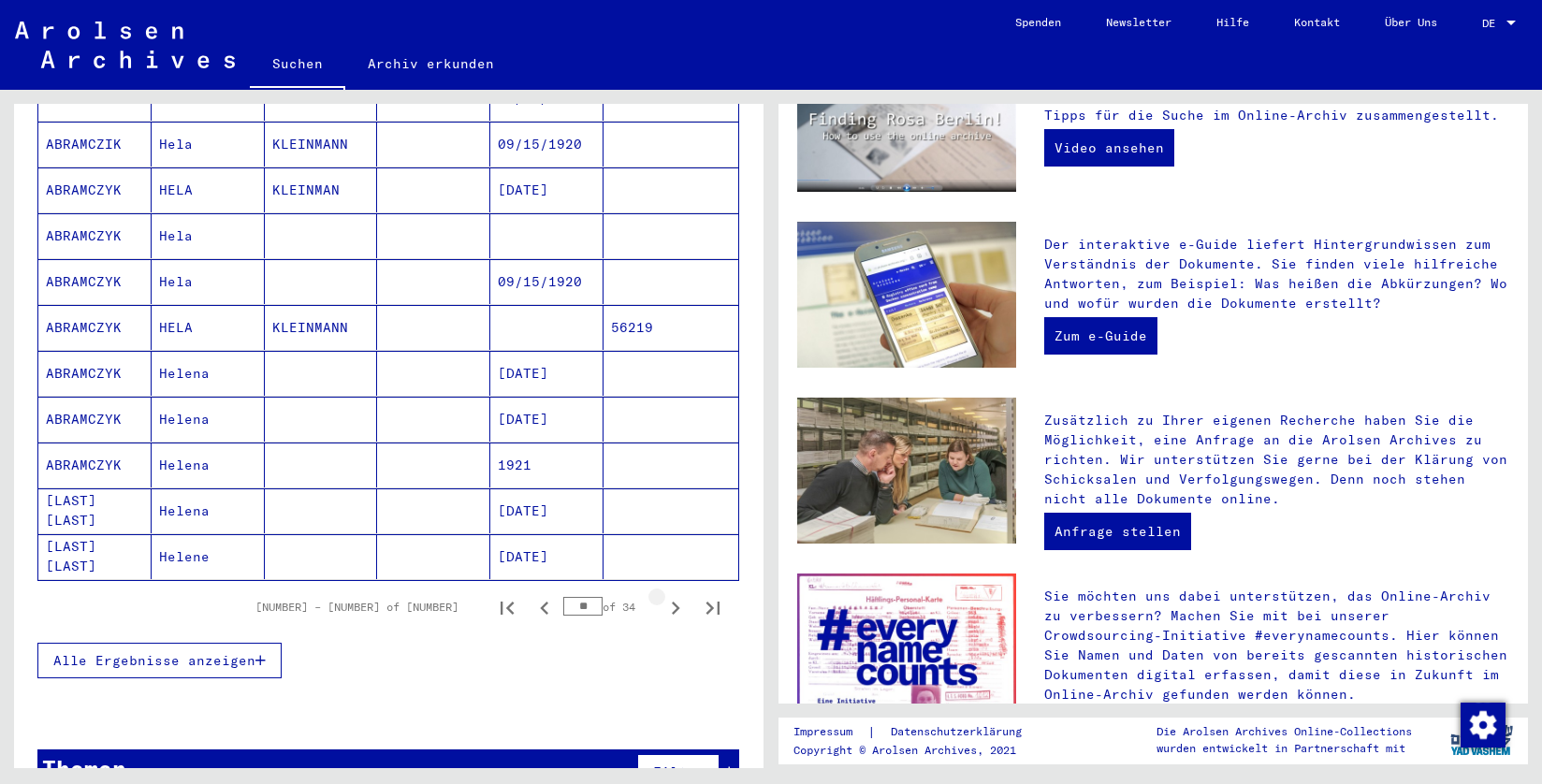 click 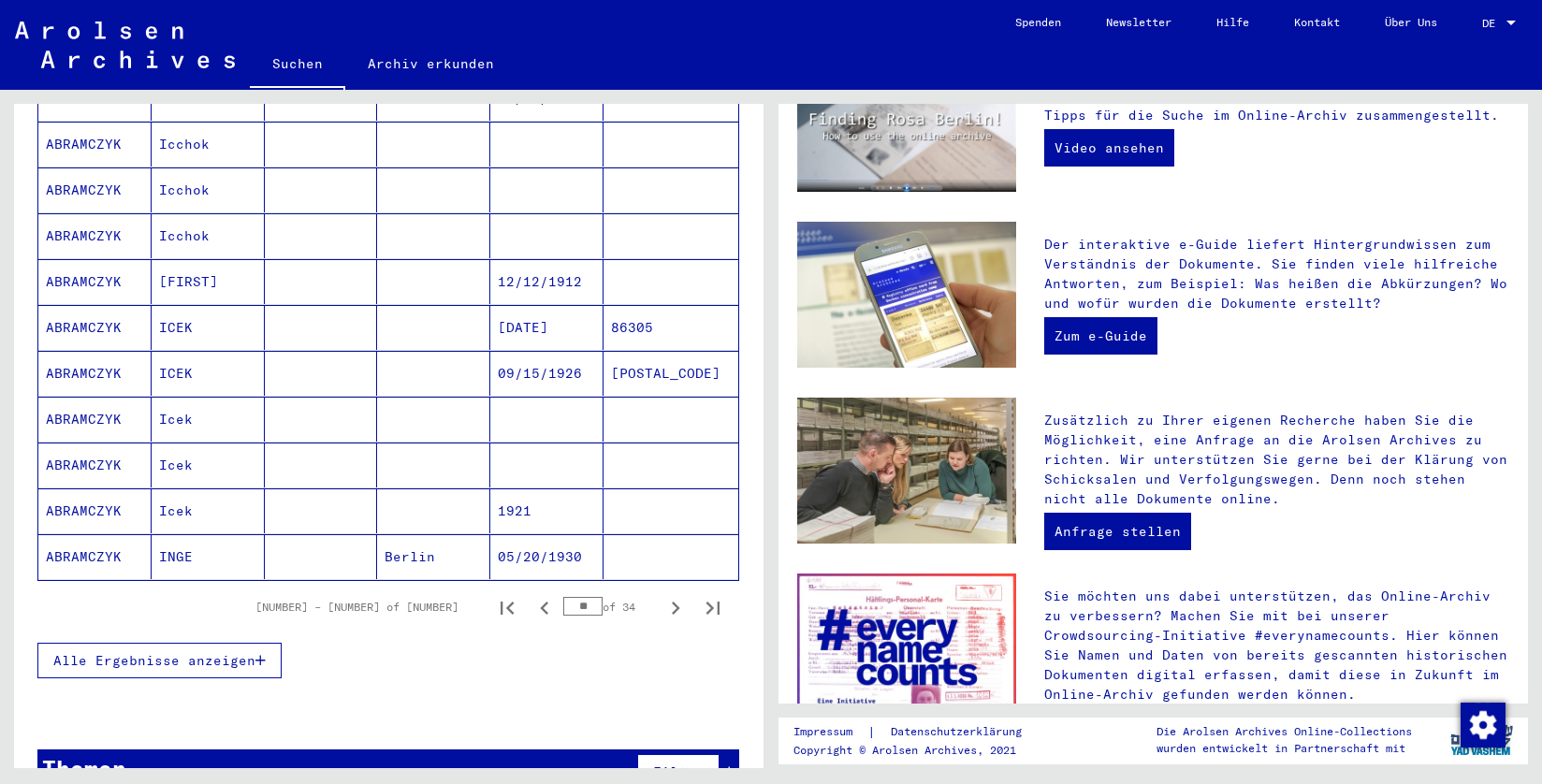 click 